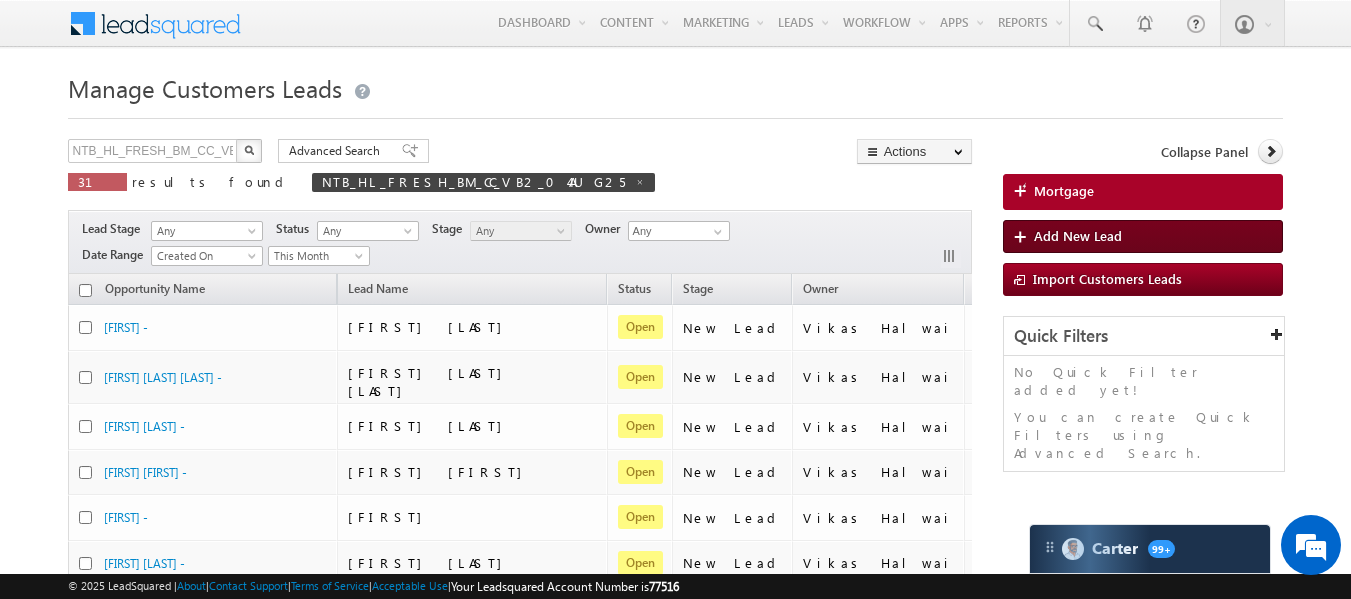 scroll, scrollTop: 0, scrollLeft: 0, axis: both 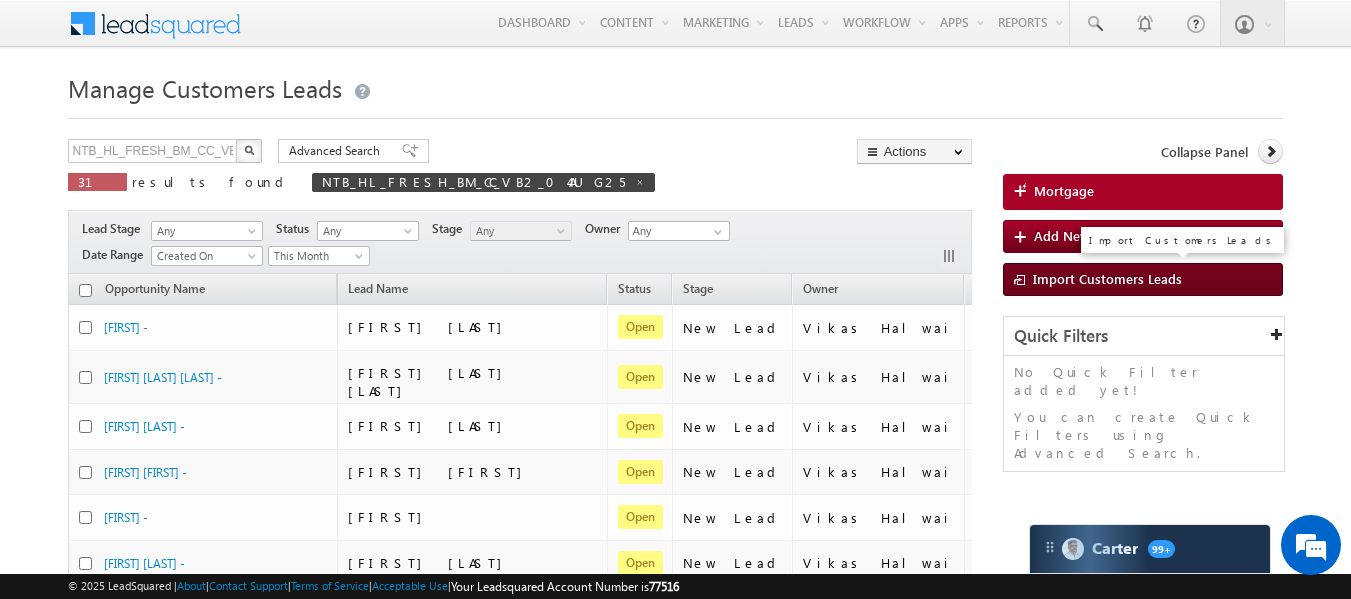 click on "Import Customers Leads" at bounding box center [1107, 278] 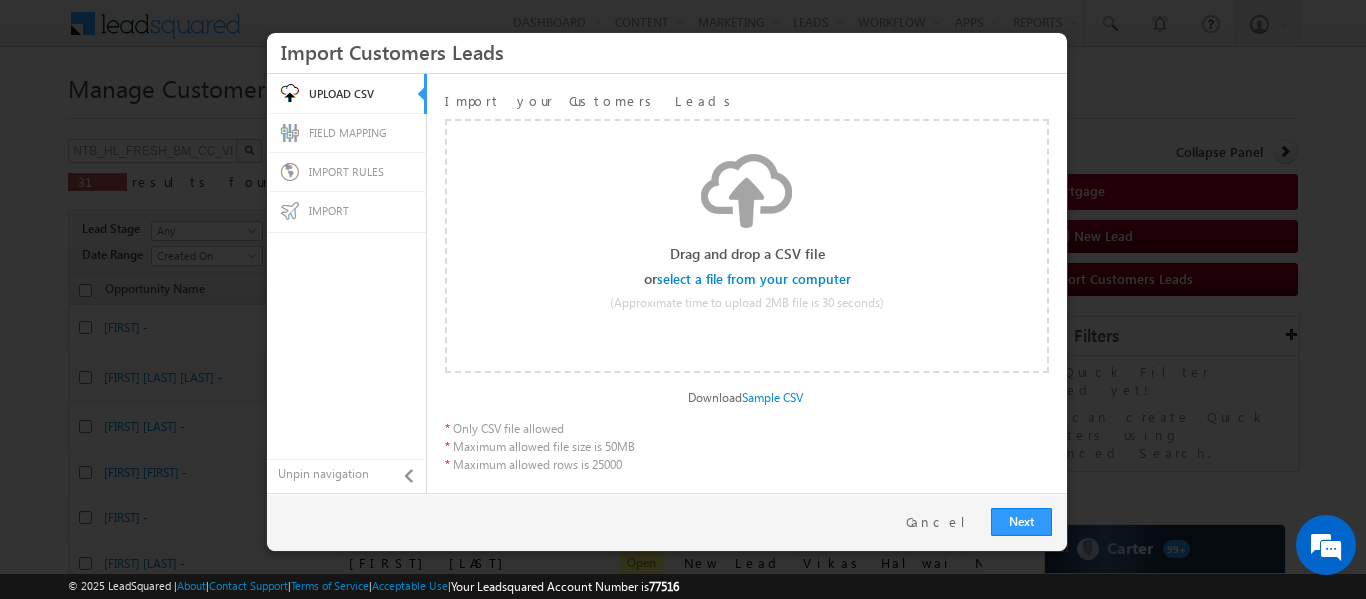 click at bounding box center [755, 279] 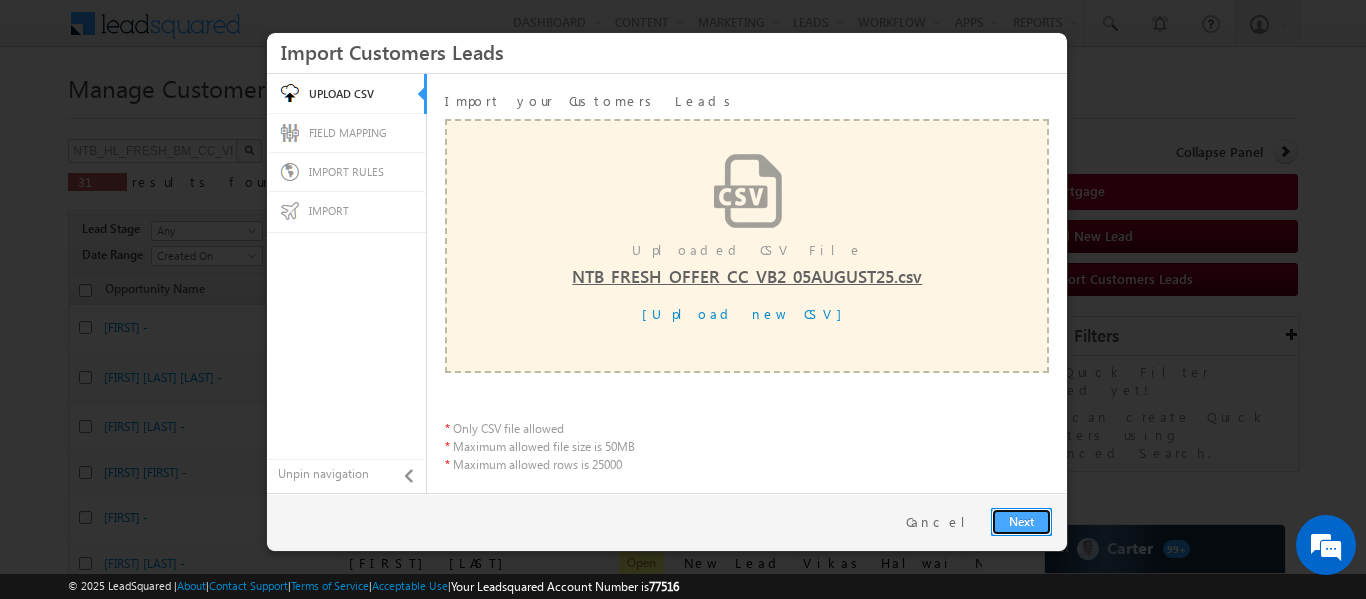 click on "Next" at bounding box center (1021, 522) 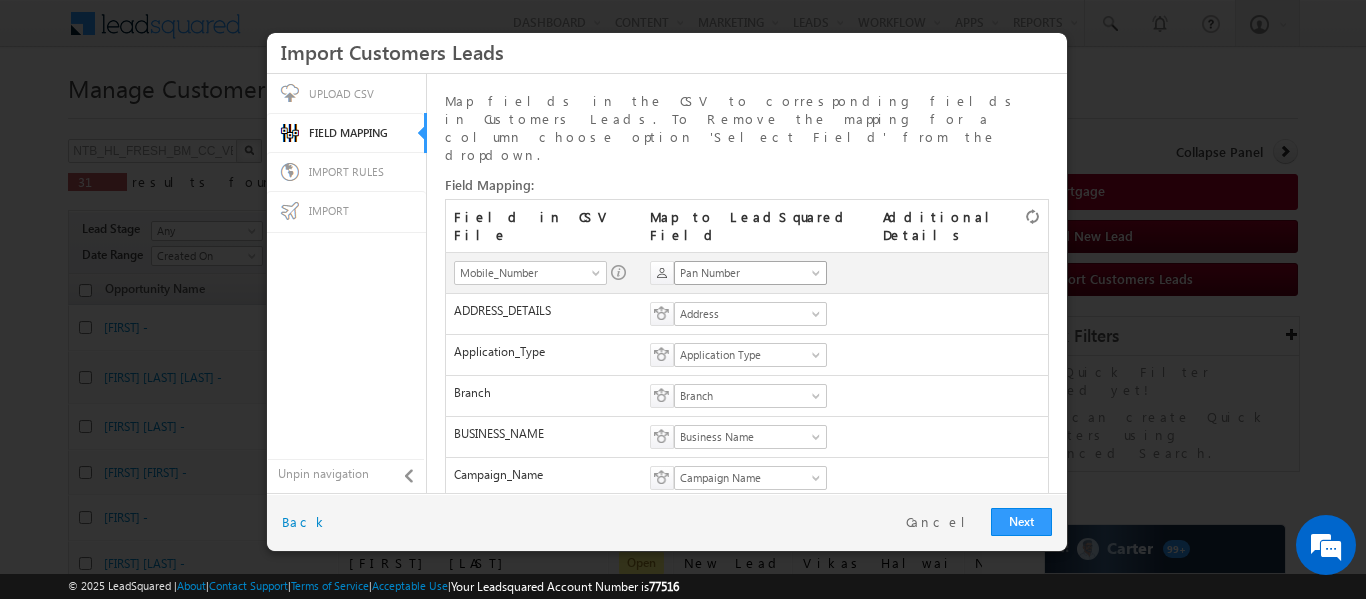 click on "Pan Number" at bounding box center [744, 273] 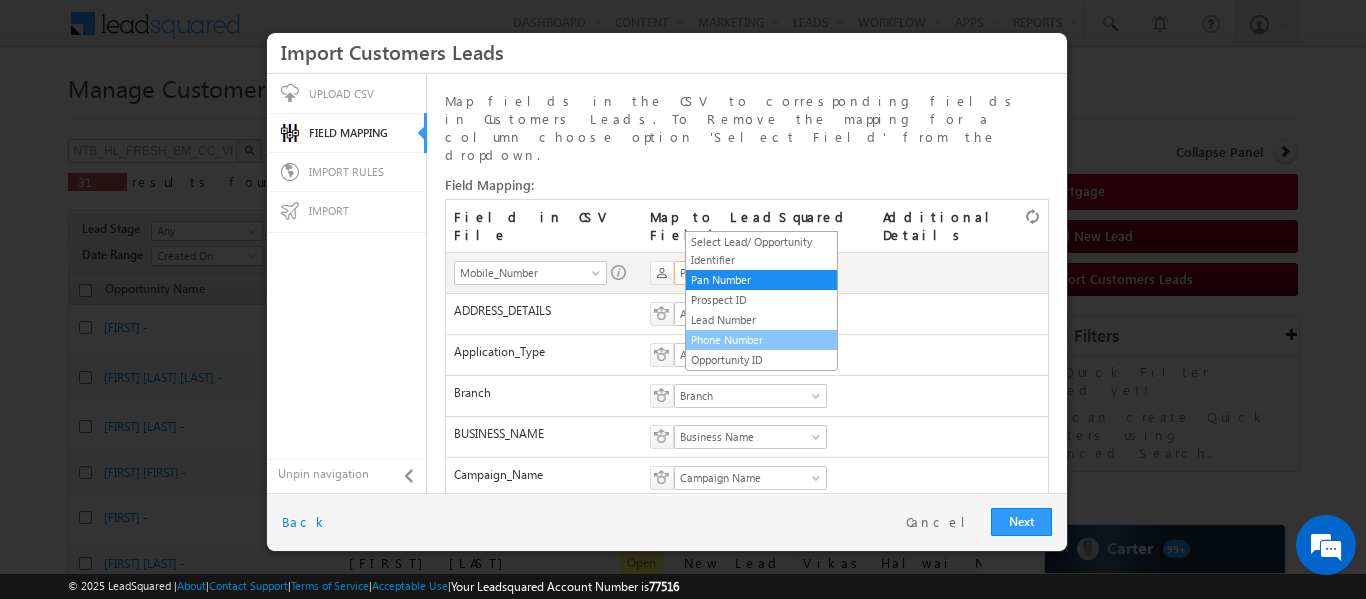 click on "Phone Number" at bounding box center (761, 340) 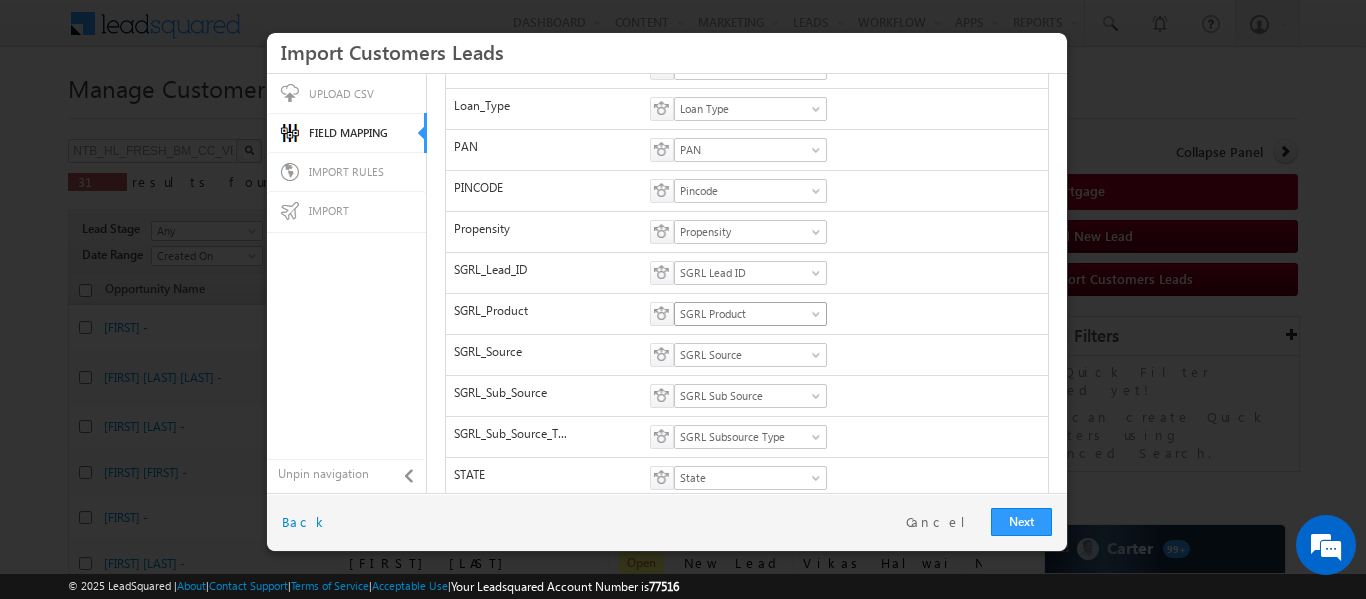 scroll, scrollTop: 826, scrollLeft: 0, axis: vertical 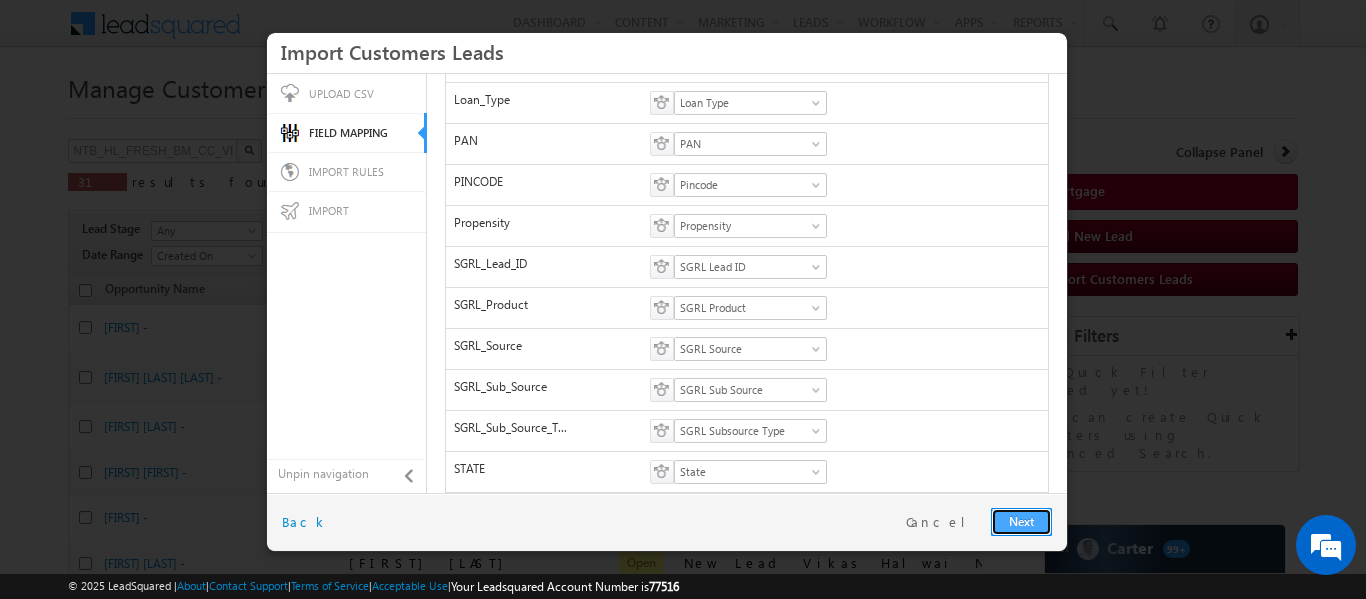 click on "Next" at bounding box center (1021, 522) 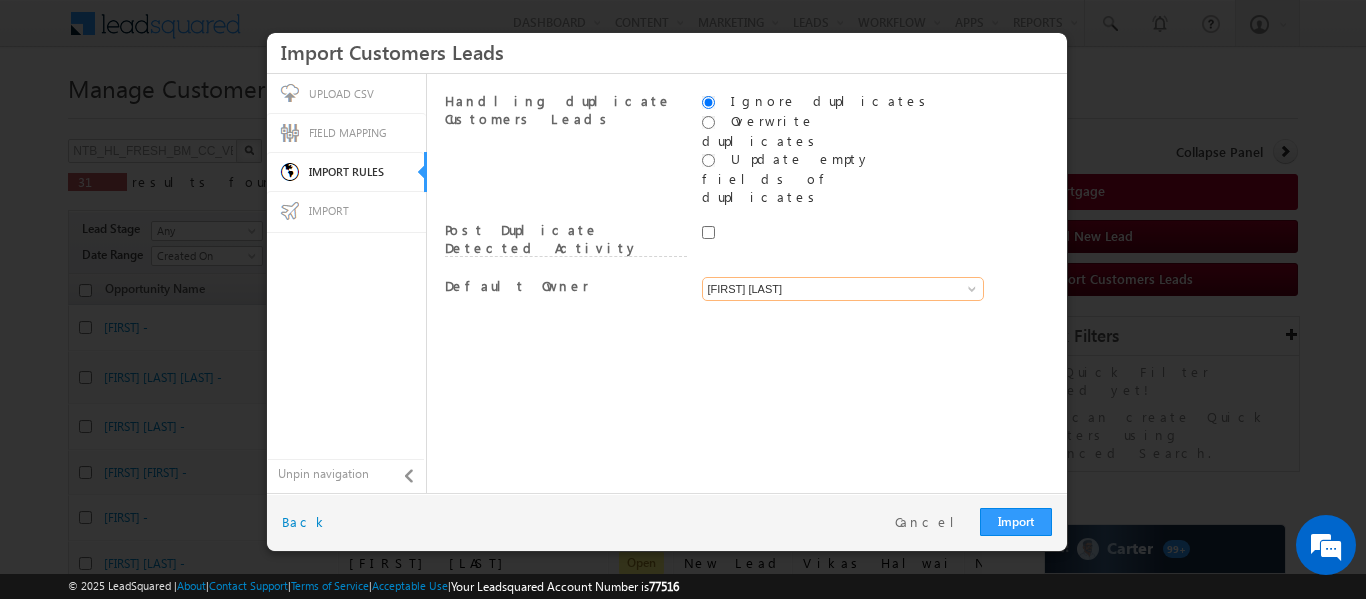 click on "[FIRST] [LAST]" at bounding box center [843, 289] 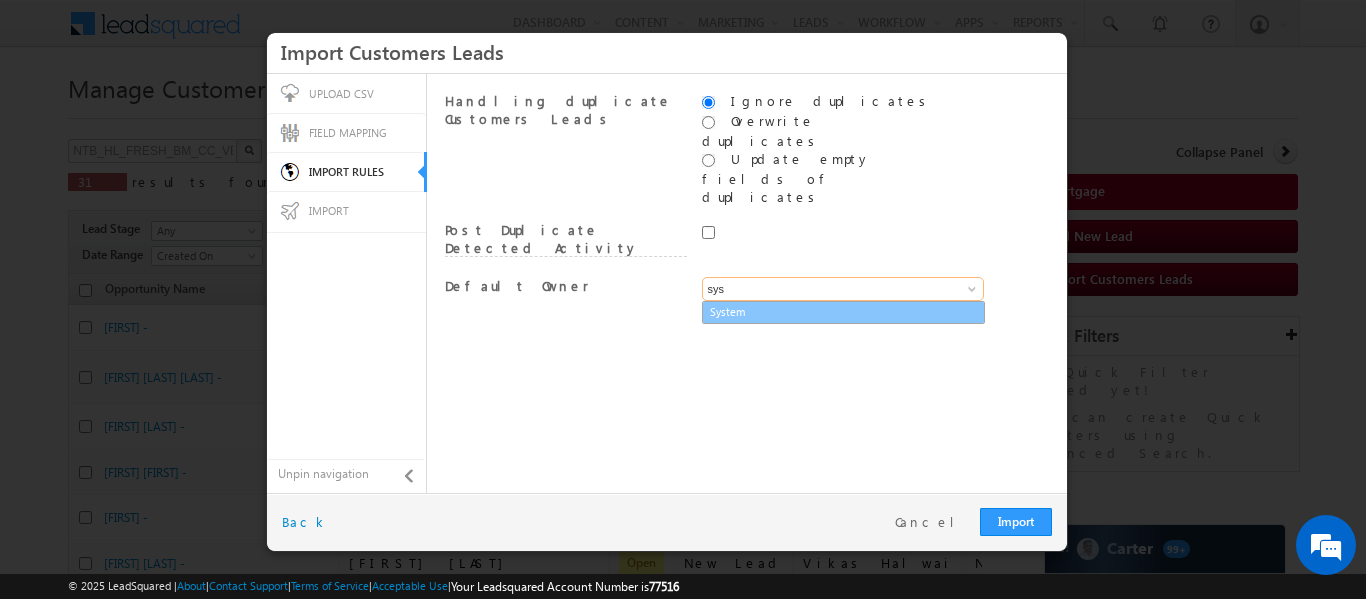 click on "System" at bounding box center (843, 312) 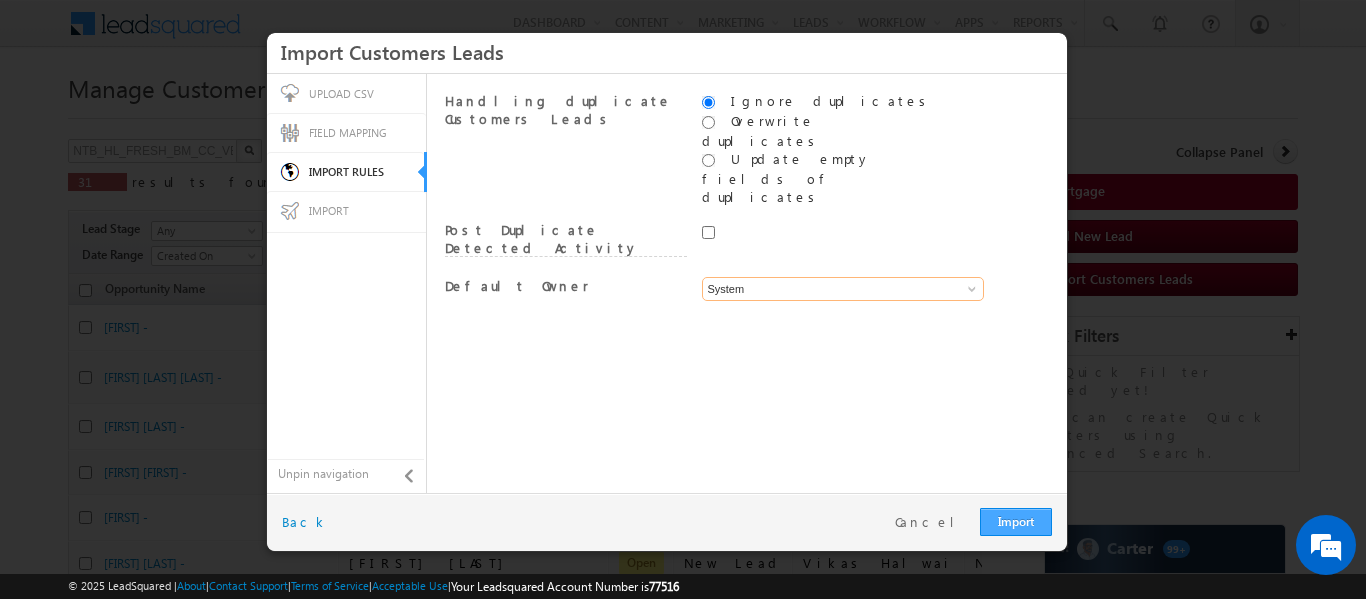 type on "System" 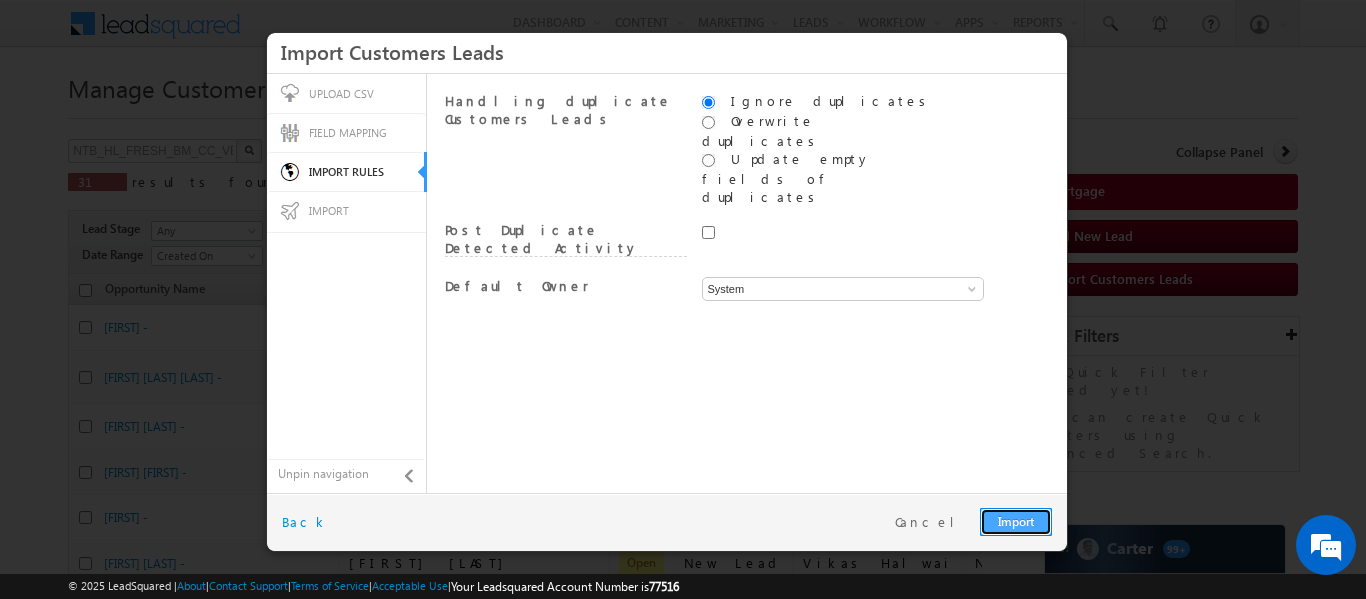 click on "Import" at bounding box center (1016, 522) 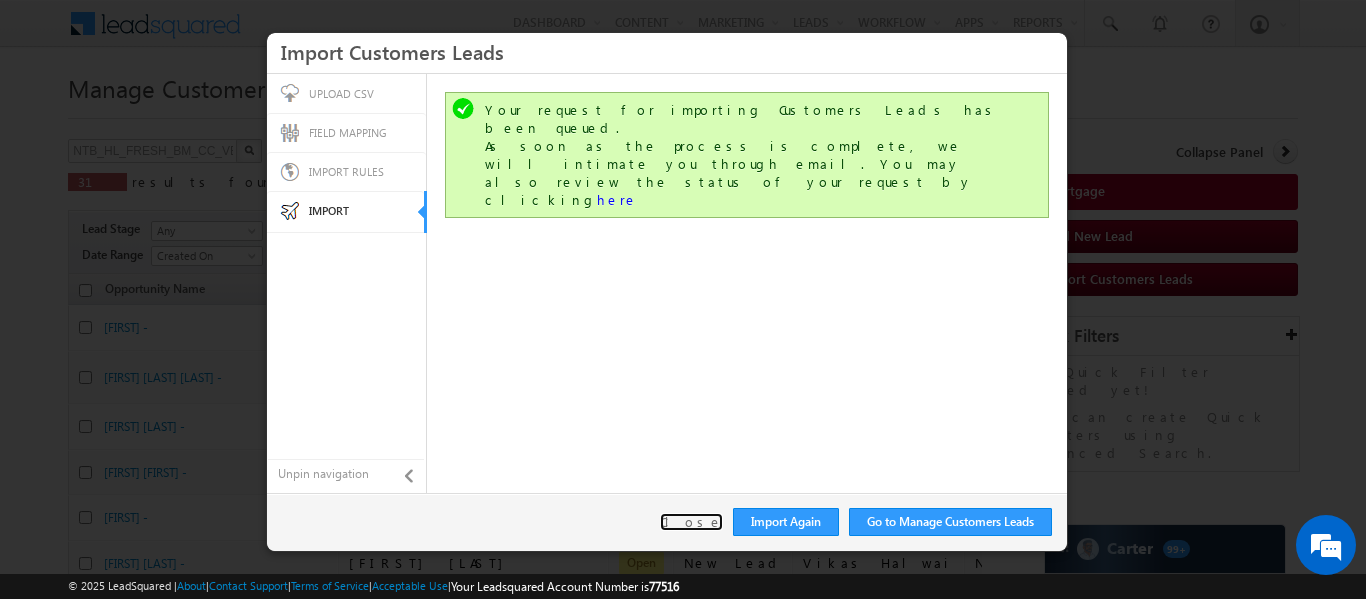 click on "Close" at bounding box center (691, 522) 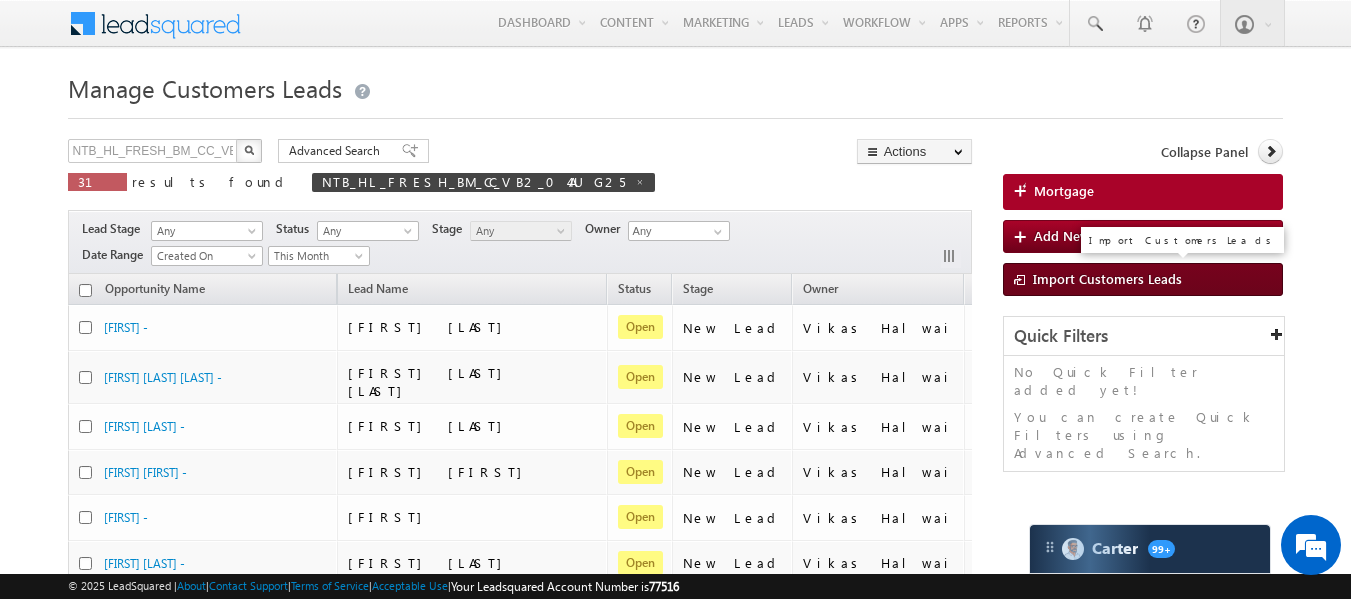 click on "Import Customers Leads" at bounding box center [1107, 278] 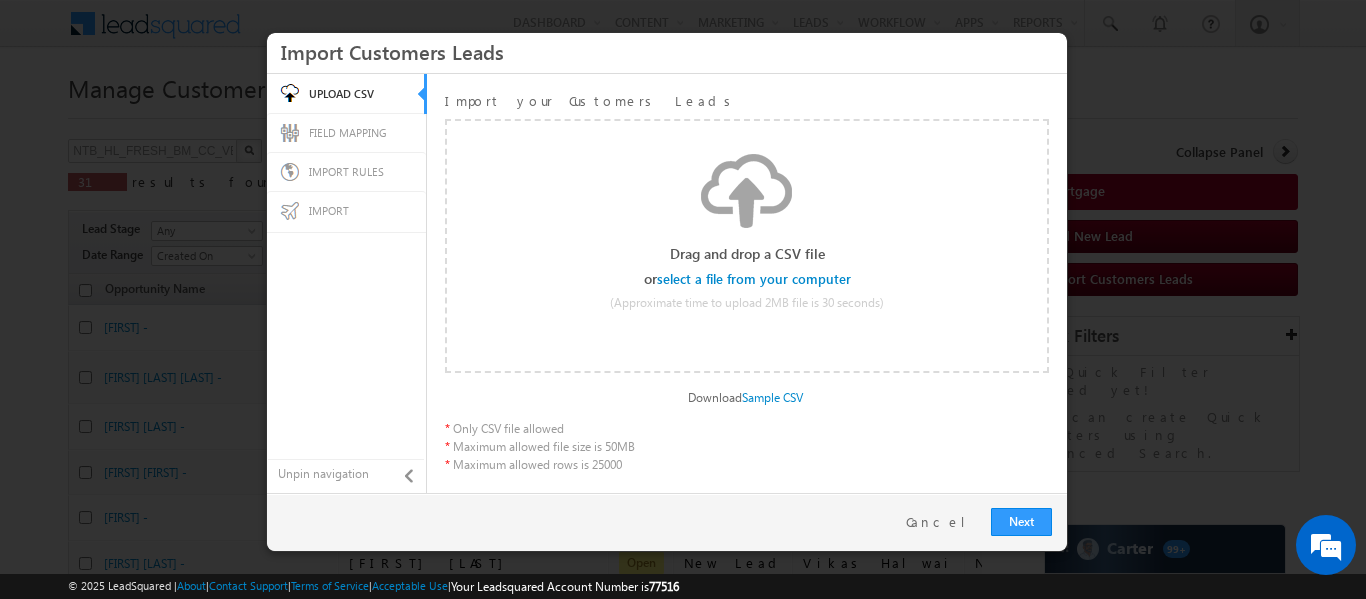 click at bounding box center [755, 279] 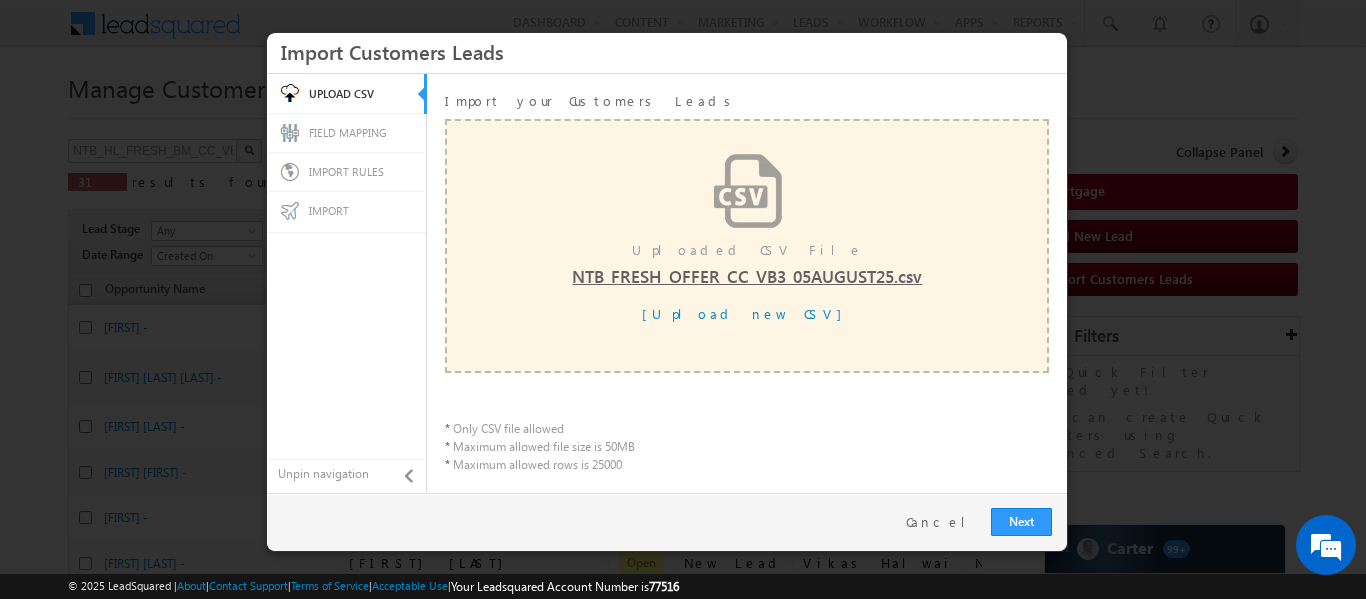 click on "Next
Restart
Cancel
Back" at bounding box center (667, 522) 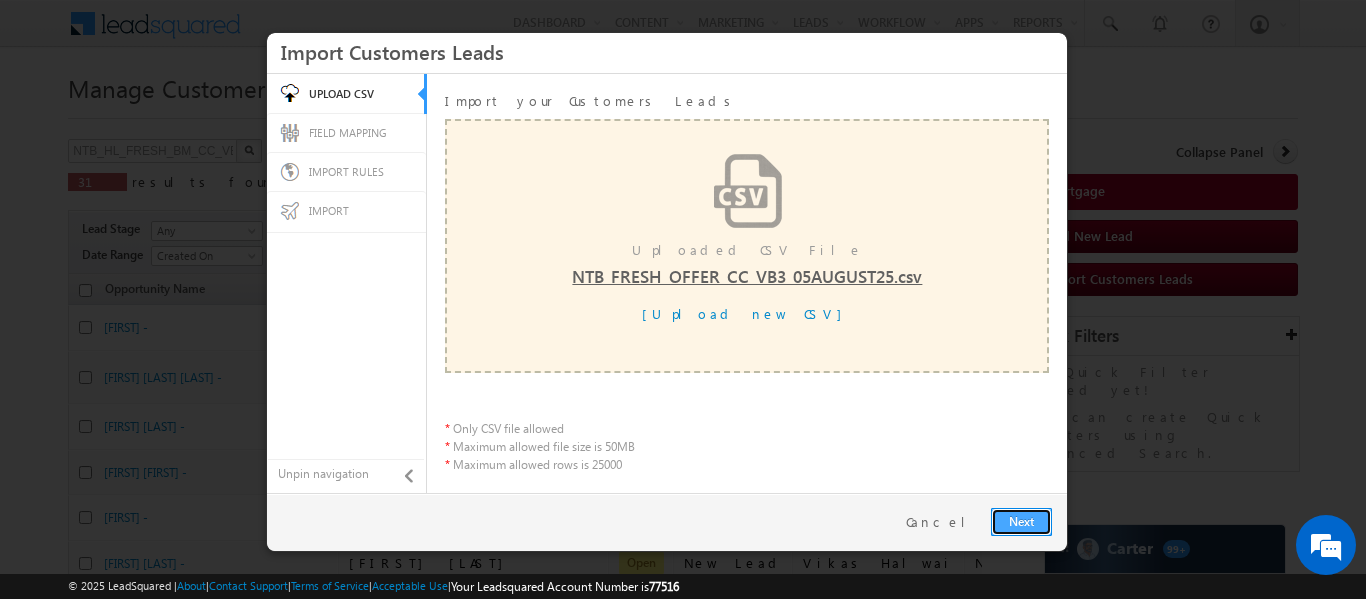click on "Next" at bounding box center [1021, 522] 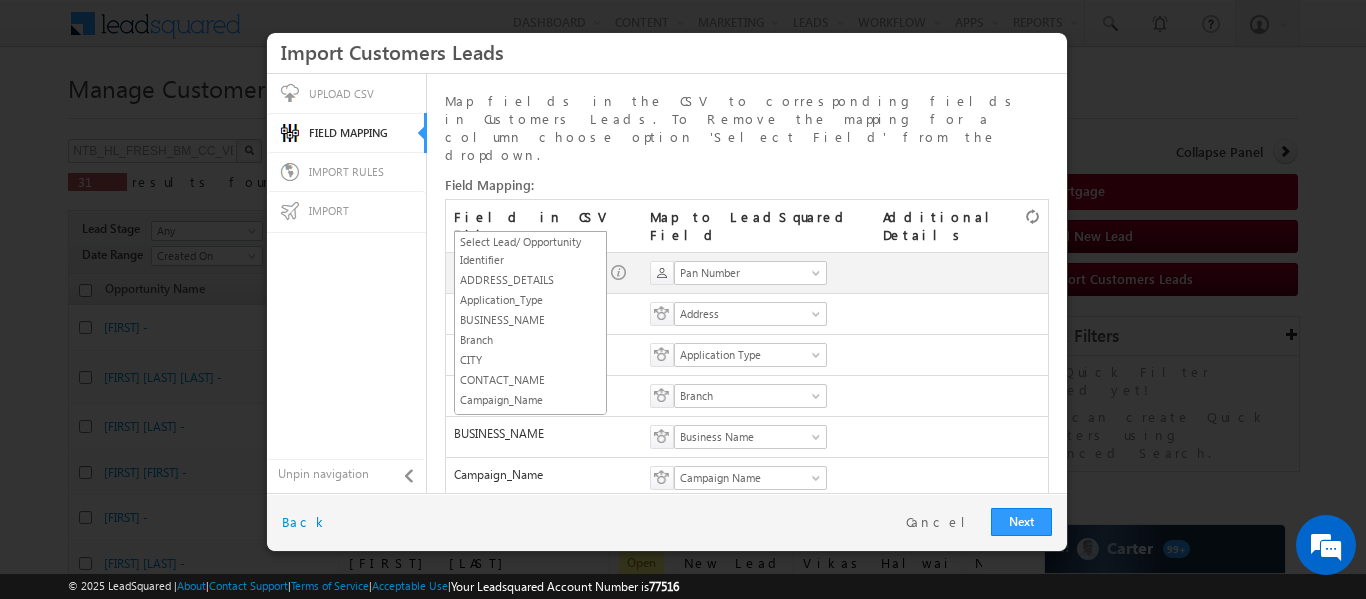 click on "Mobile_Number" at bounding box center [524, 273] 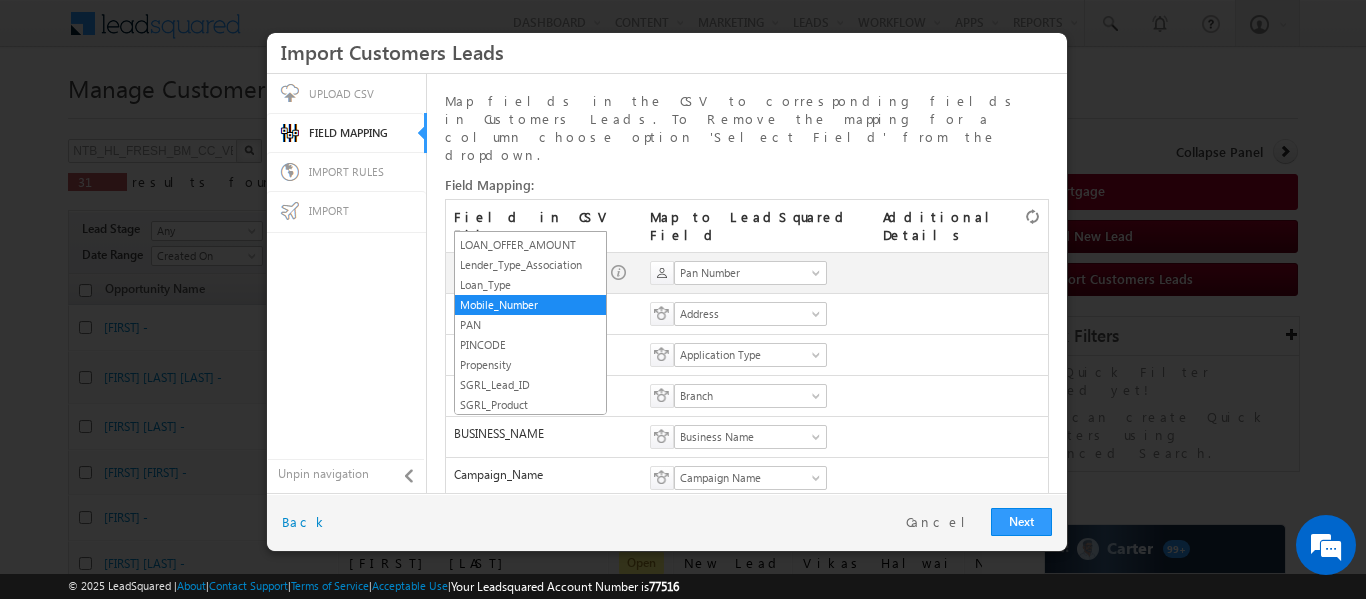 click on "Select Lead/ Opportunity Identifier Pan Number Prospect ID Lead Number Phone Number Opportunity ID Pan Number" at bounding box center (758, 272) 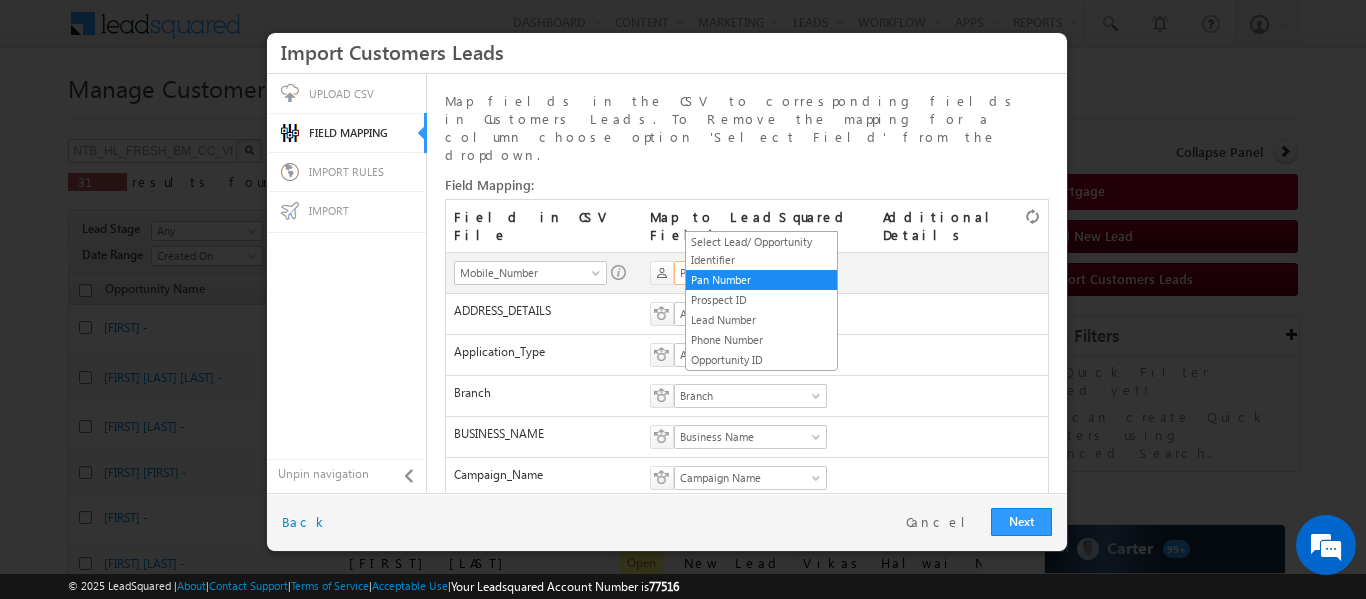 click on "Pan Number" at bounding box center [744, 273] 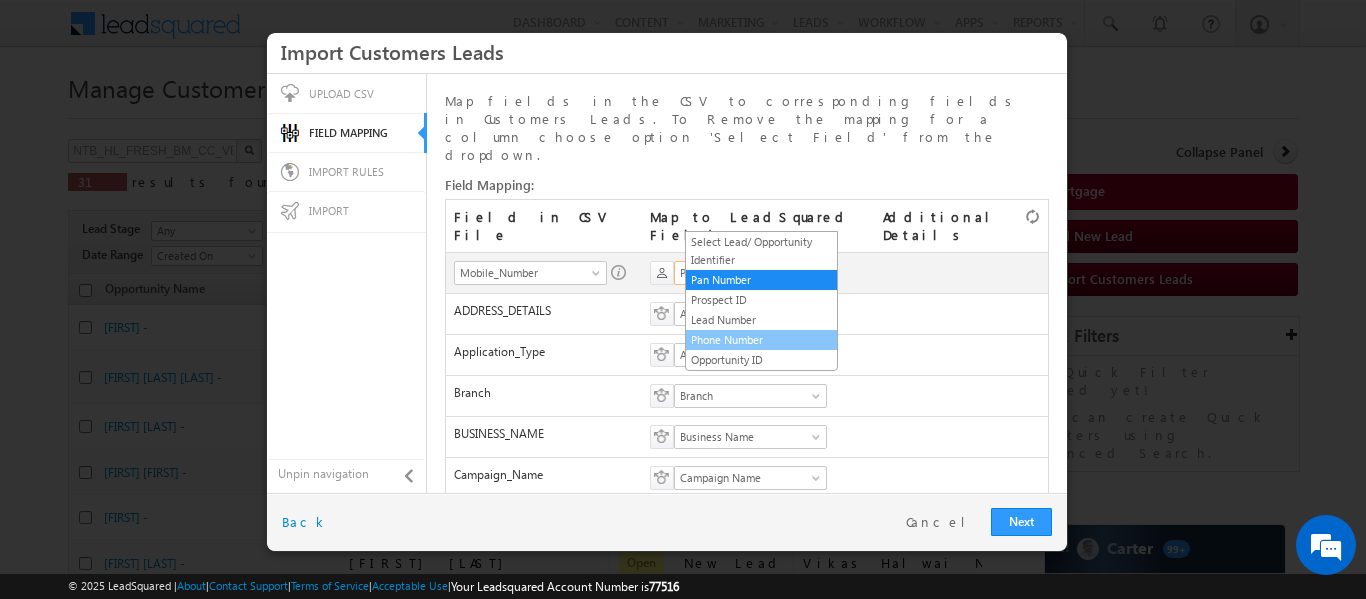 click on "Phone Number" at bounding box center [761, 340] 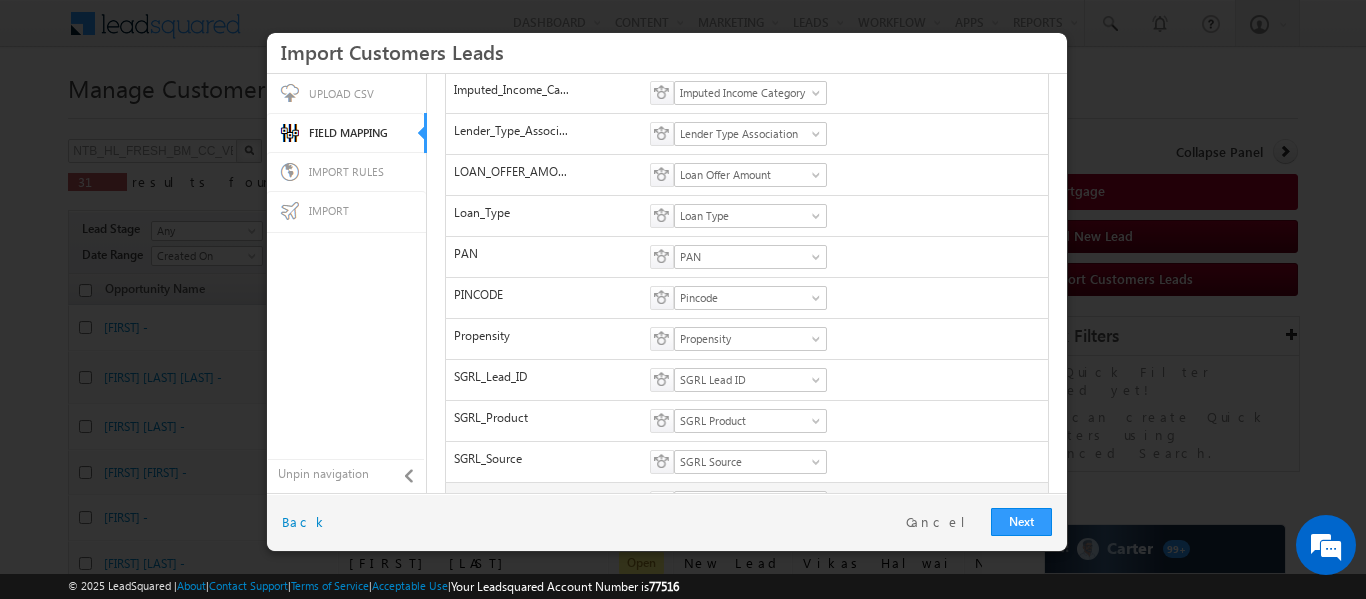 scroll, scrollTop: 826, scrollLeft: 0, axis: vertical 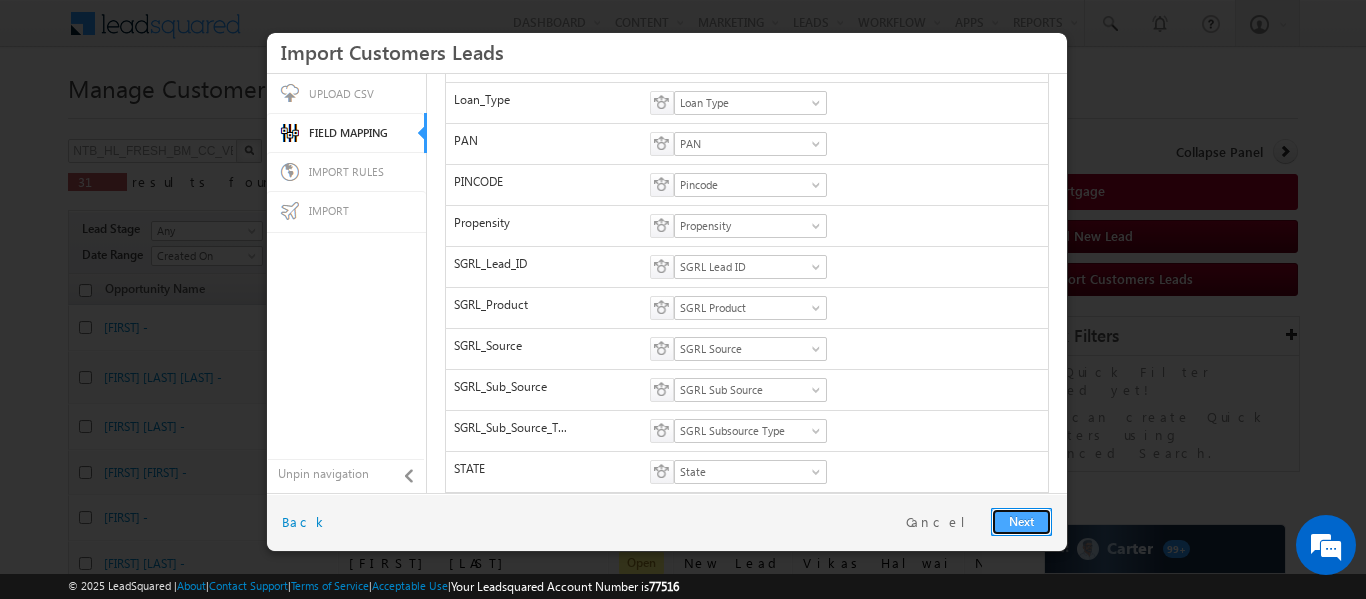 click on "Next" at bounding box center (1021, 522) 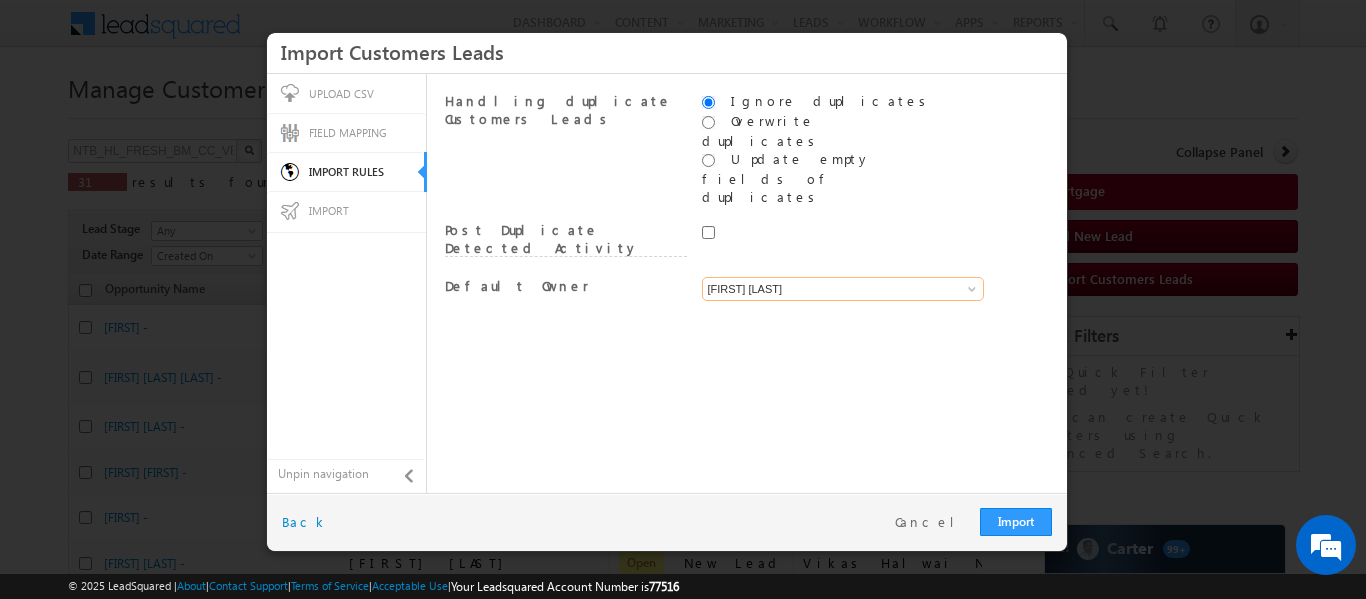 click on "[FIRST] [LAST]" at bounding box center [843, 289] 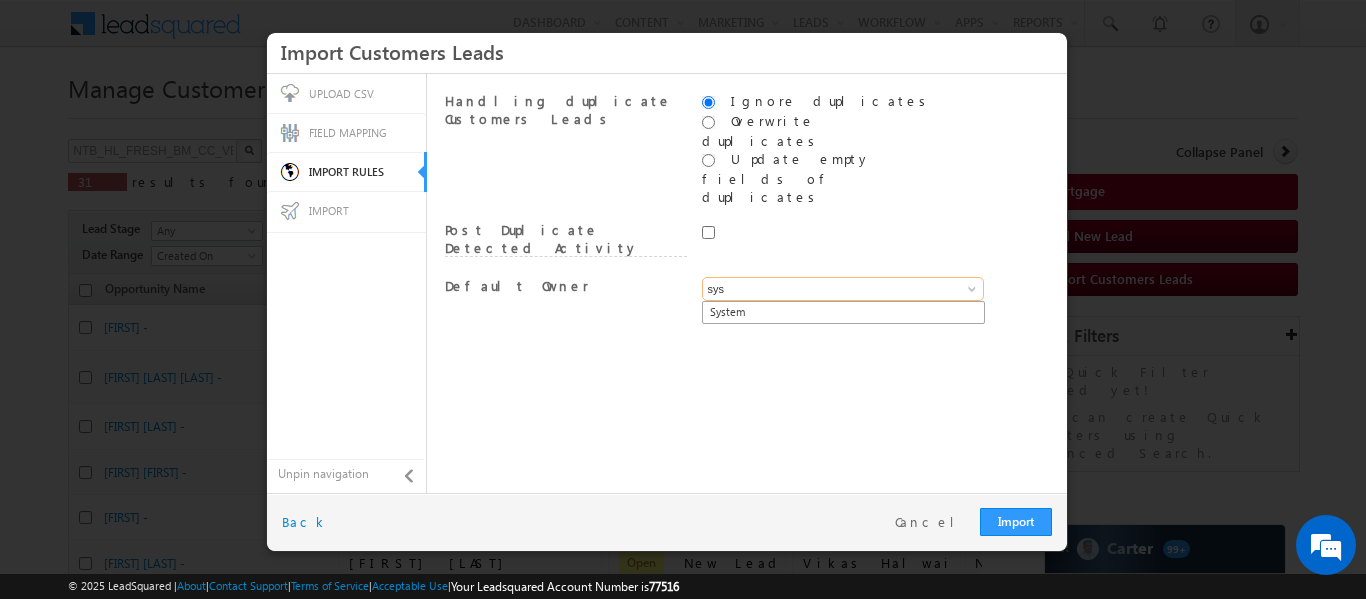 click on "System" at bounding box center (843, 312) 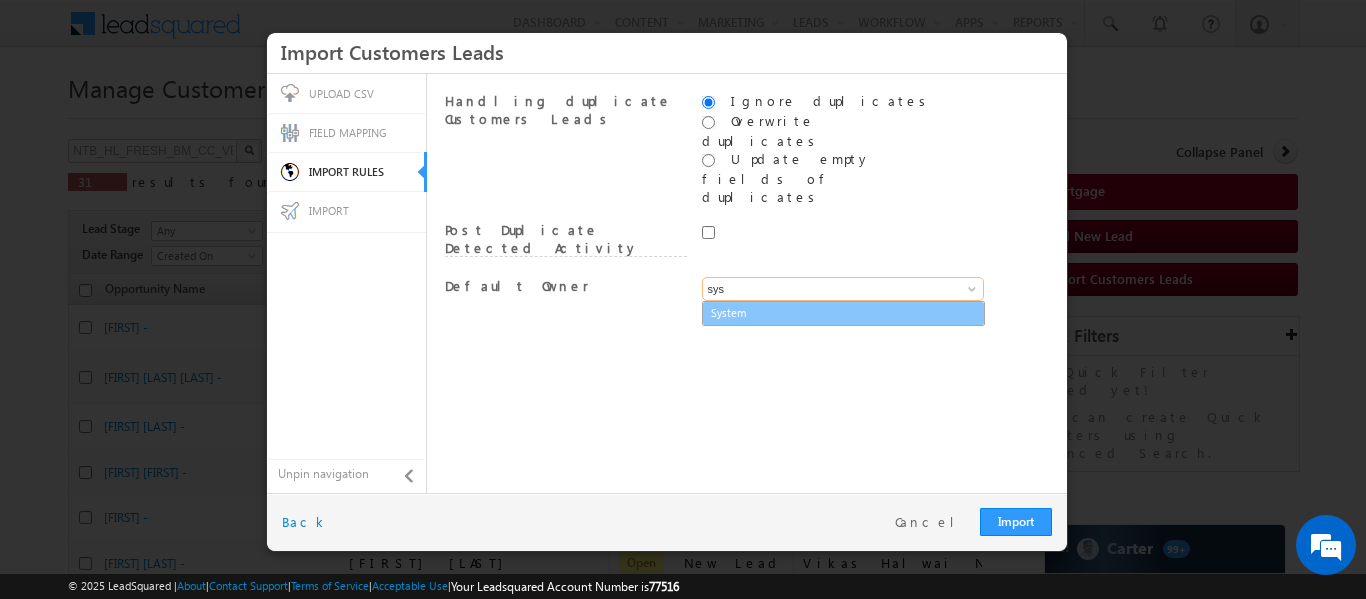 click on "System" at bounding box center [843, 313] 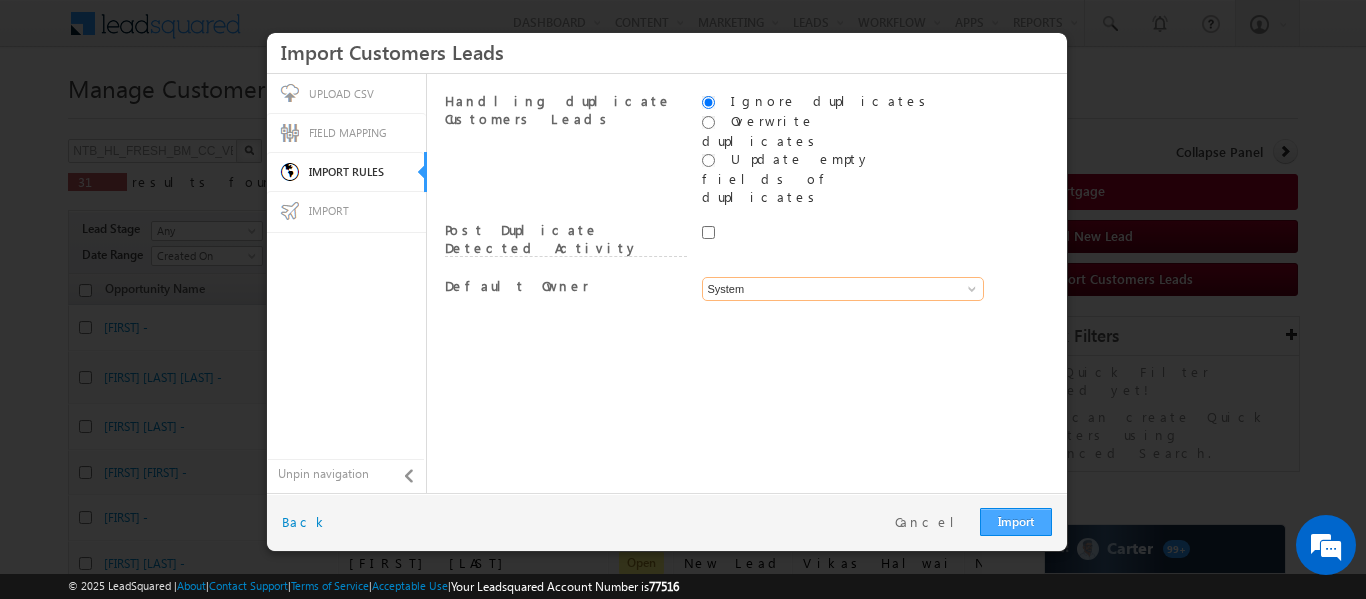 type on "System" 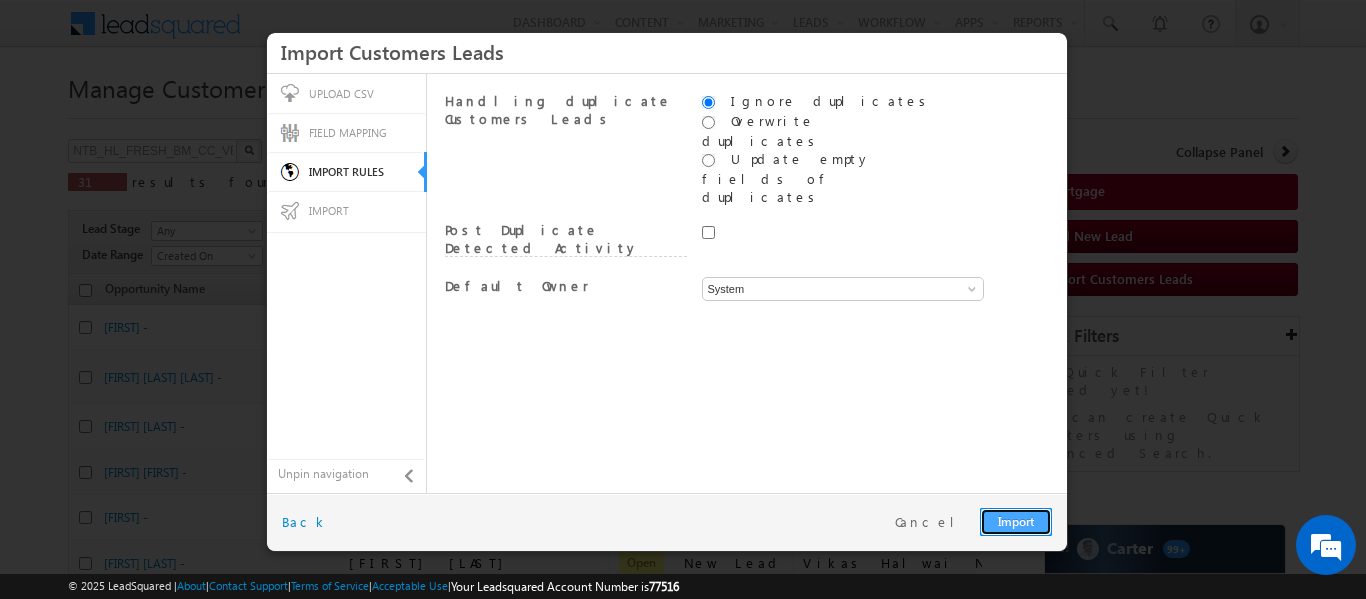 click on "Import" at bounding box center [1016, 522] 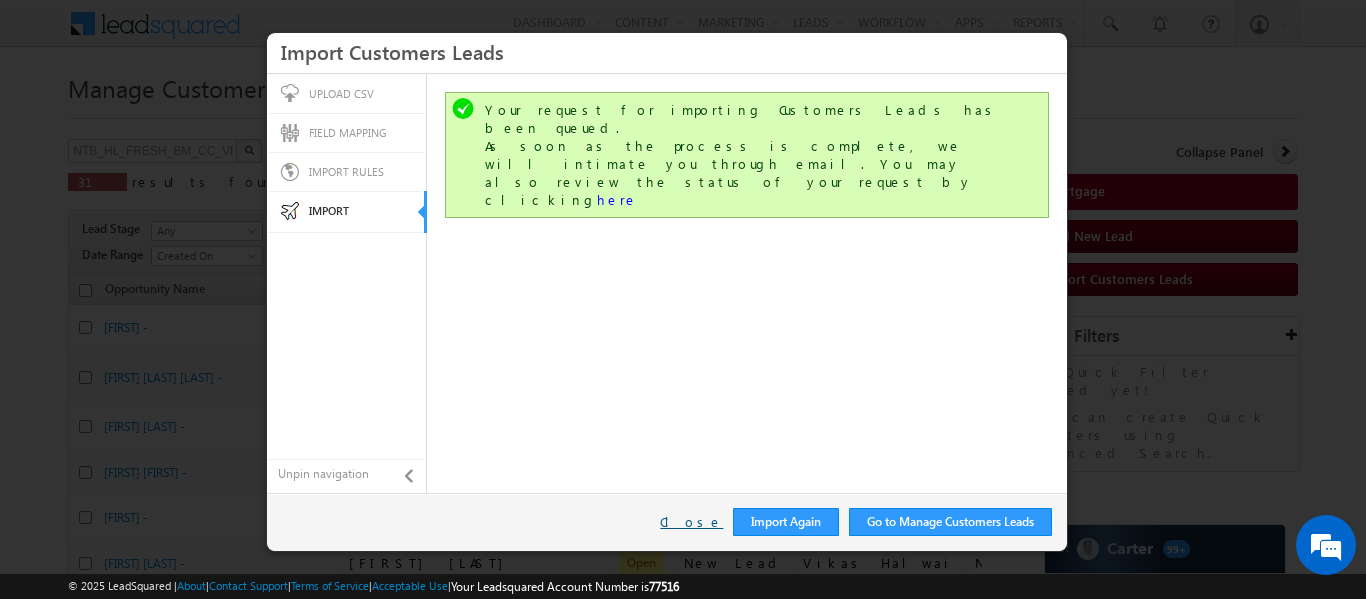 click on "Close" at bounding box center [691, 522] 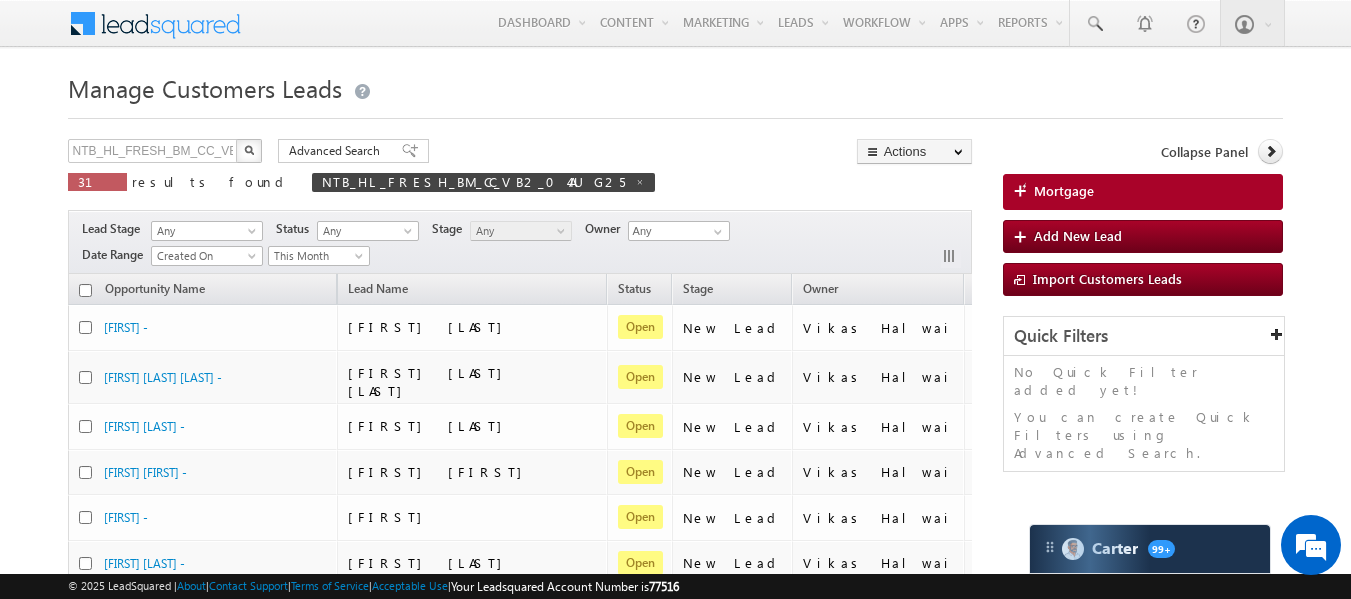 click on "Mortgage Add New Lead Import Customers Leads" at bounding box center (1143, 245) 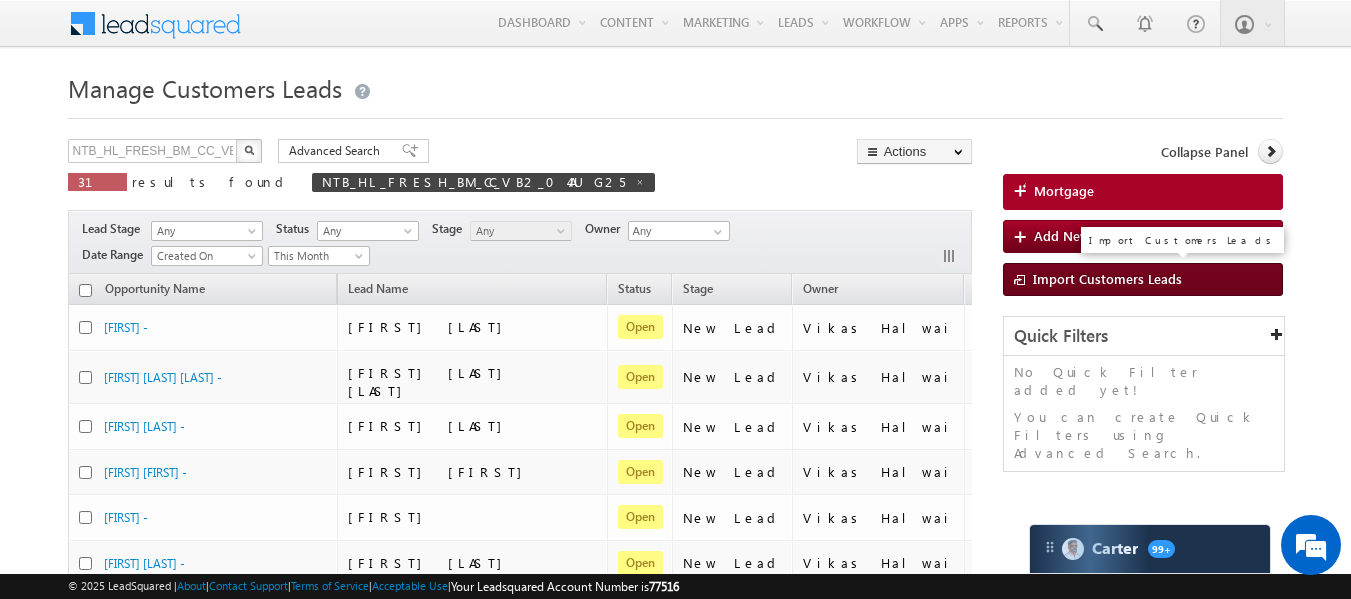 click on "Import Customers Leads" at bounding box center (1107, 278) 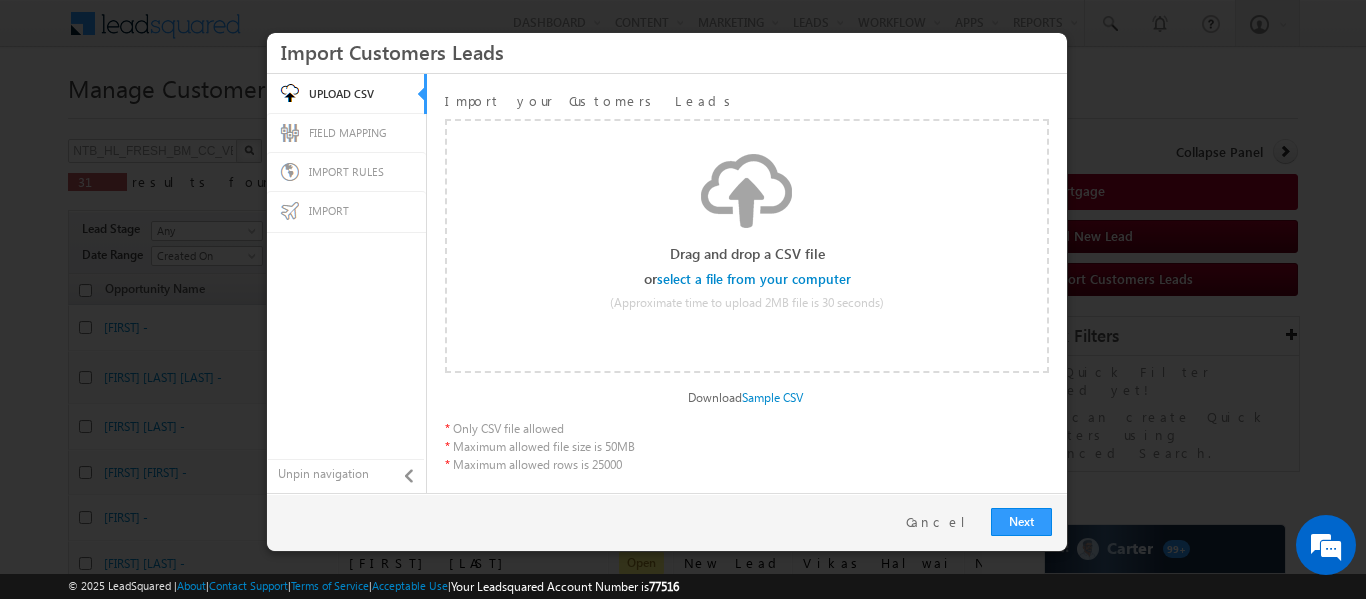 click at bounding box center (755, 279) 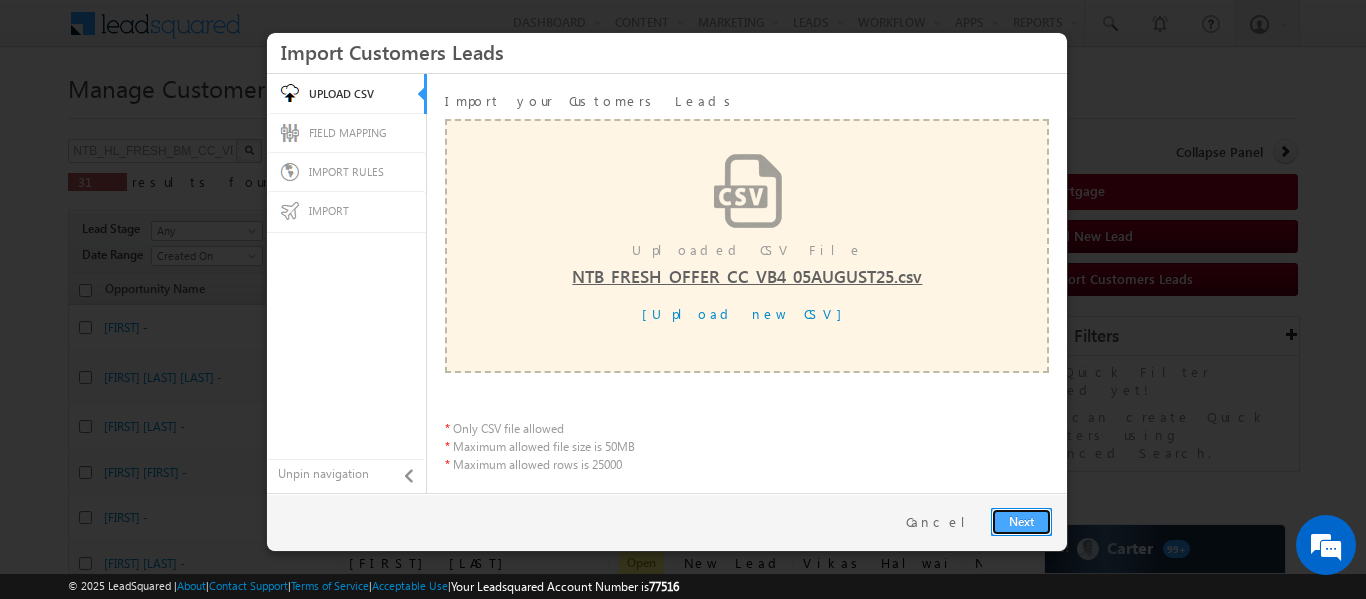 click on "Next" at bounding box center (1021, 522) 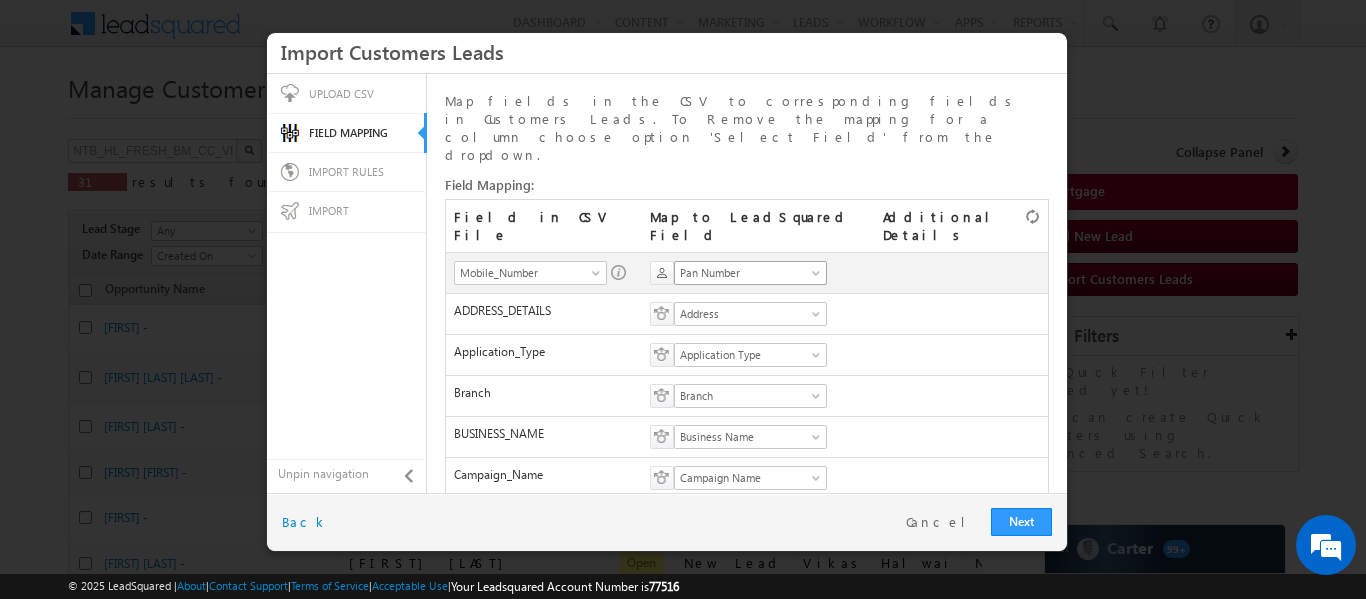 click on "Pan Number" at bounding box center (744, 273) 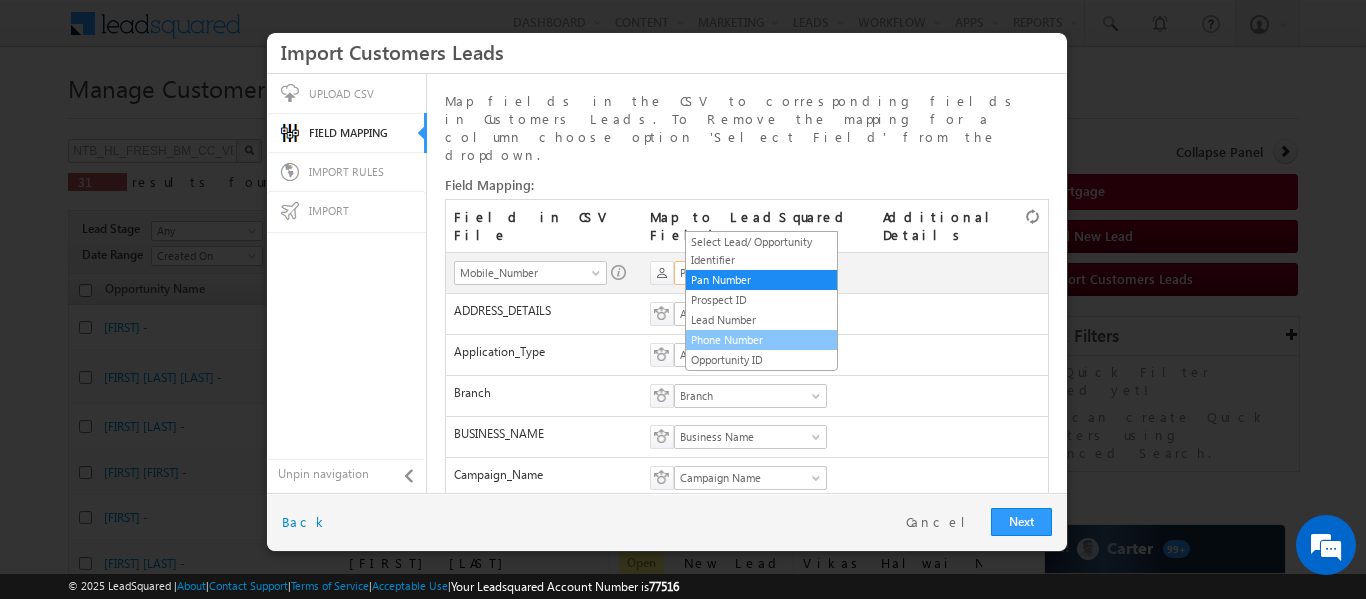click on "Phone Number" at bounding box center (761, 340) 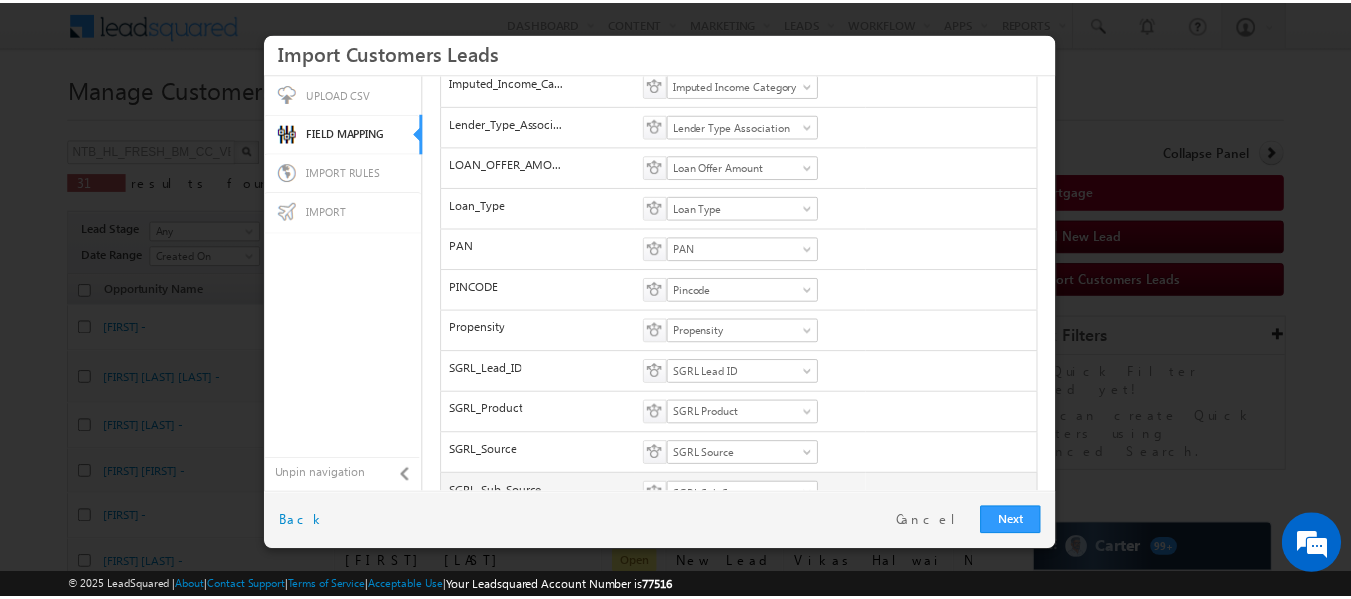 scroll, scrollTop: 826, scrollLeft: 0, axis: vertical 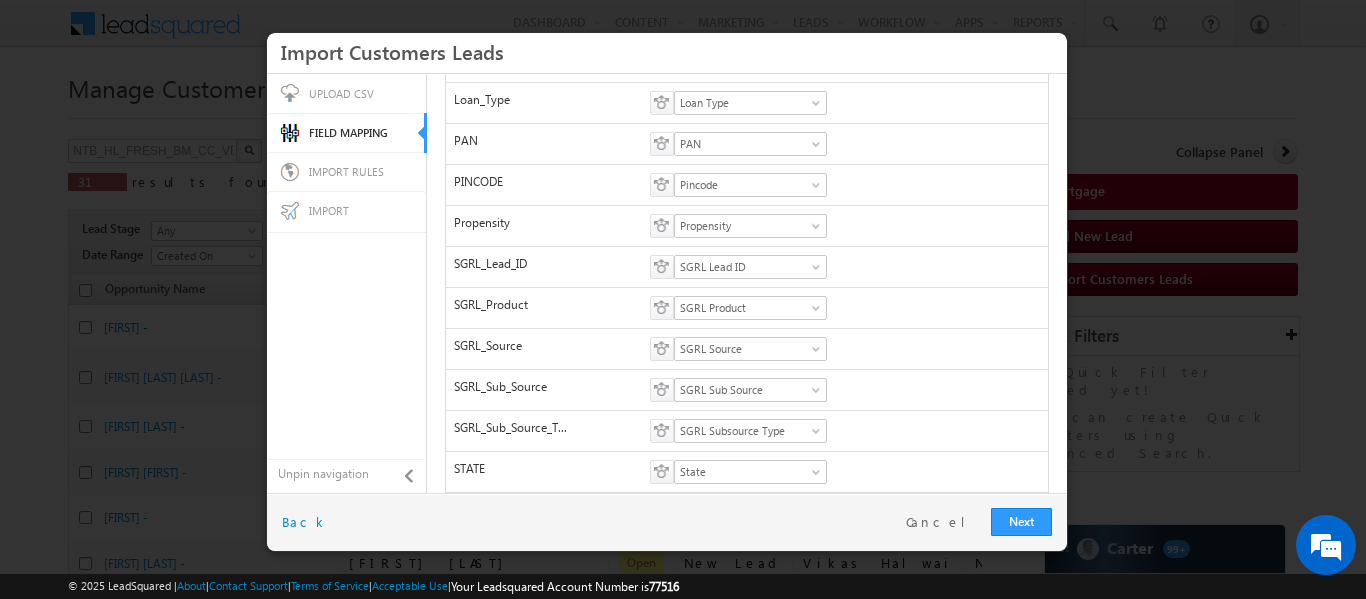 click on "Next
Restart
Cancel
Back" at bounding box center (667, 522) 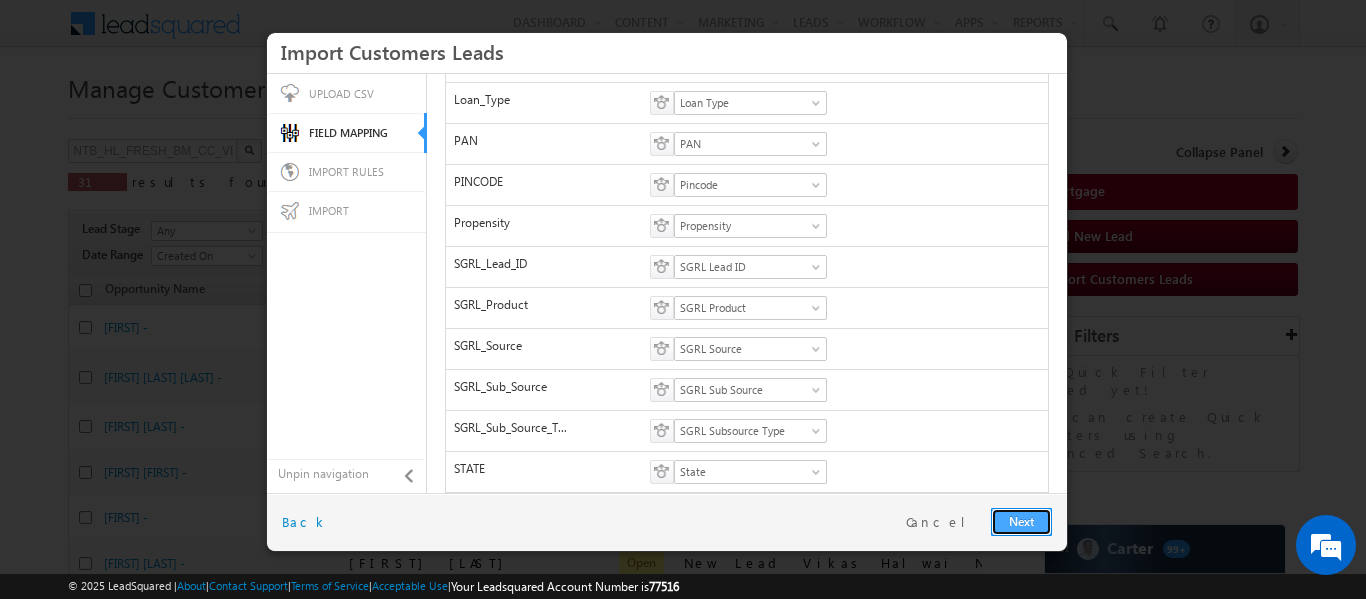 click on "Next" at bounding box center [1021, 522] 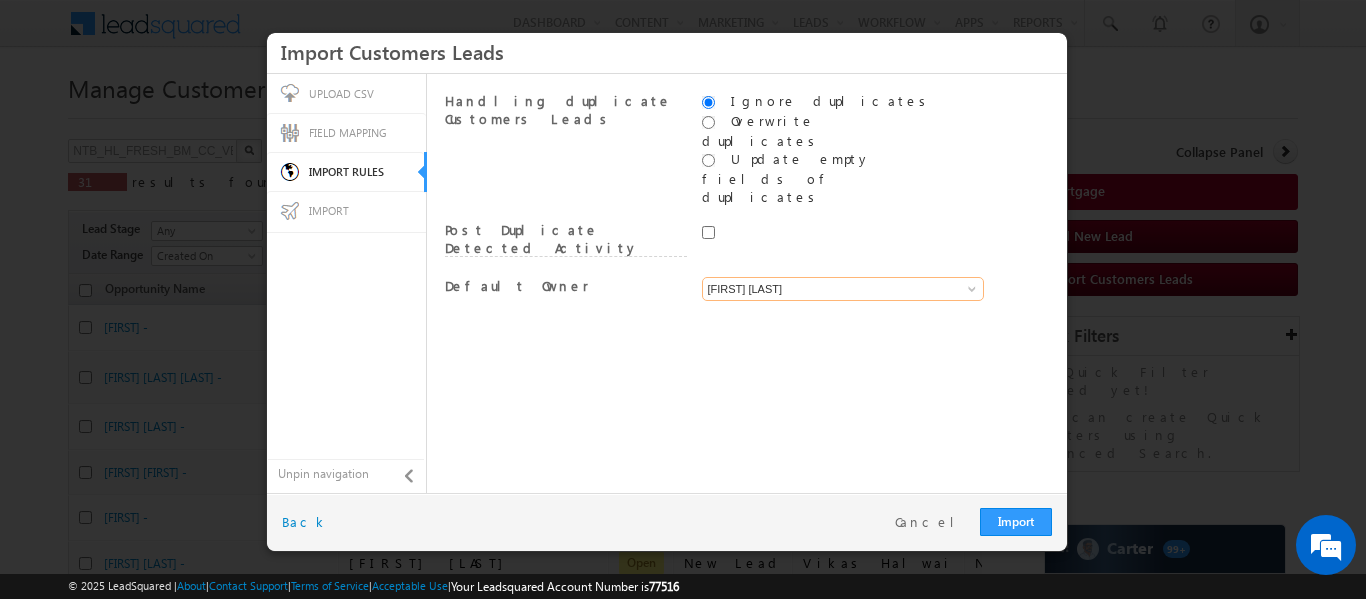 click on "[FIRST] [LAST]" at bounding box center [843, 289] 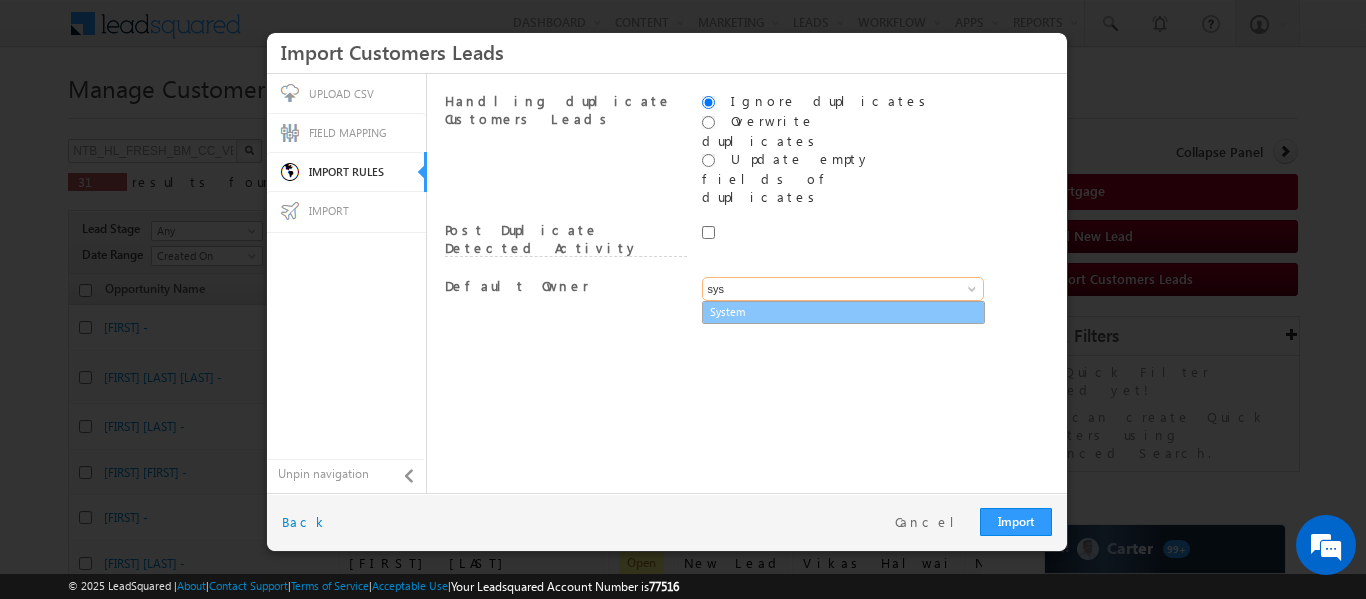 click on "System" at bounding box center [843, 312] 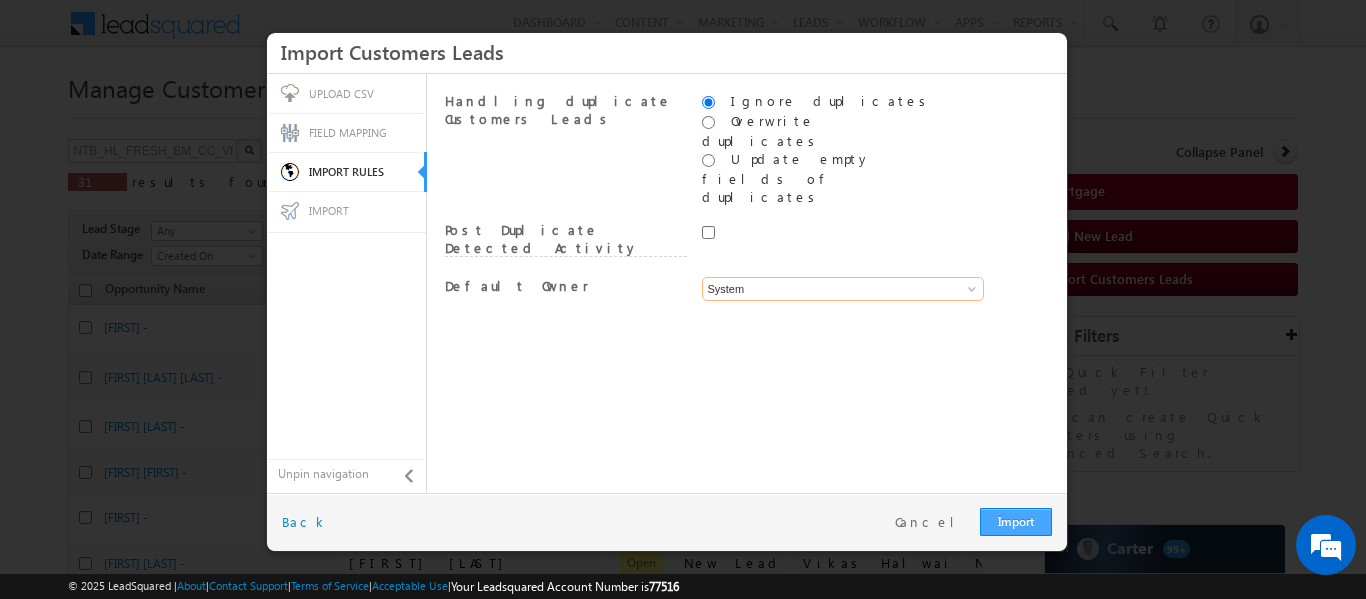 type on "System" 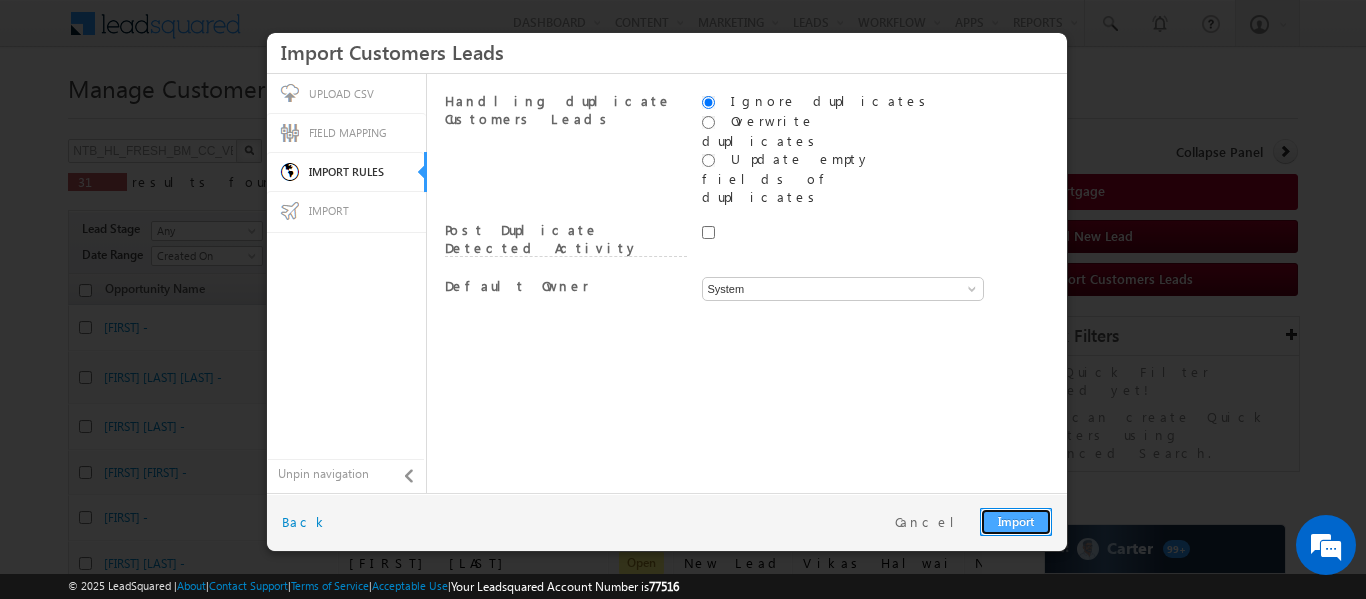 click on "Import" at bounding box center [1016, 522] 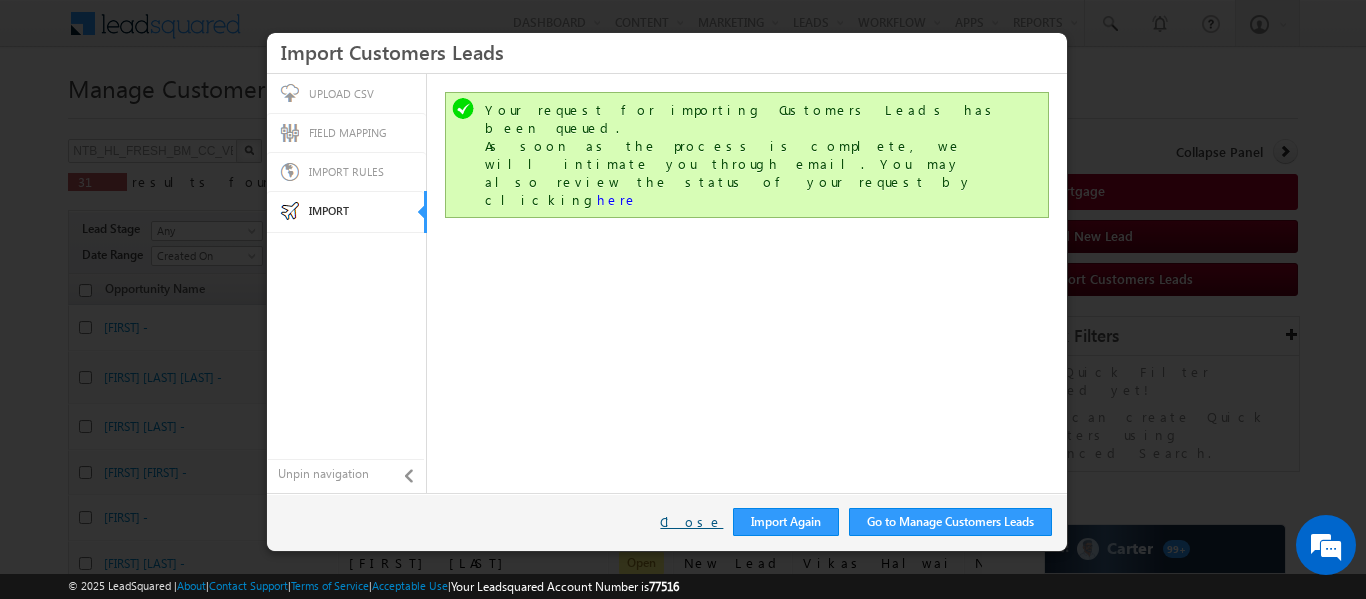 click on "Close" at bounding box center [691, 522] 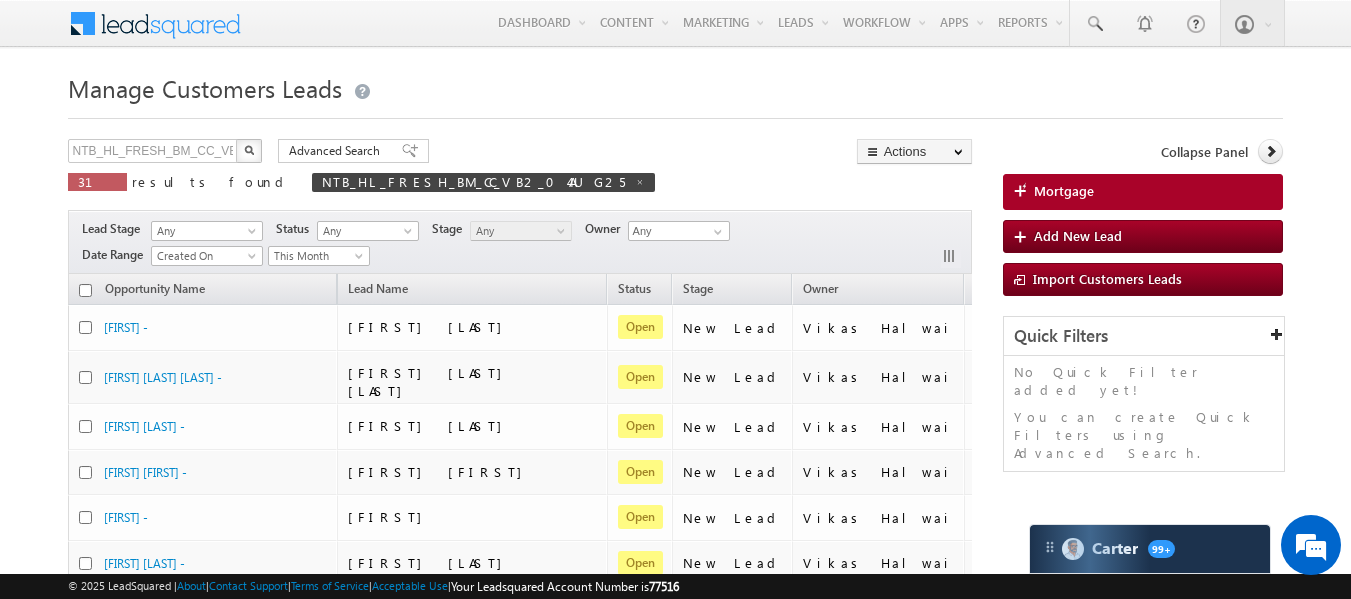 click on "Manage Customers Leads
NTB_HL_FRESH_BM_CC_VB2_04AUG25 X   31 results found         NTB_HL_FRESH_BM_CC_VB2_04AUG25
Advanced Search
Advanced search results
Actions Export Customers Leads Reset all Filters
Actions Export Customers Leads Bulk Update Change Owner Any" at bounding box center (676, 822) 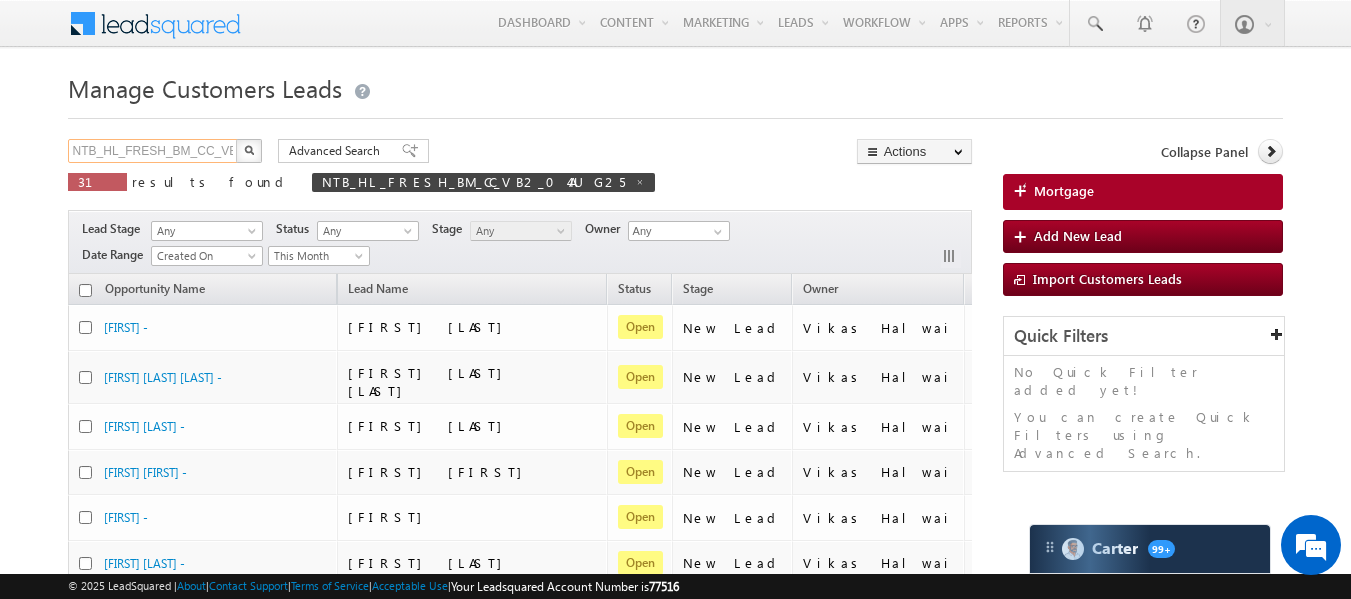 click on "NTB_HL_FRESH_BM_CC_VB2_04AUG25" at bounding box center [153, 151] 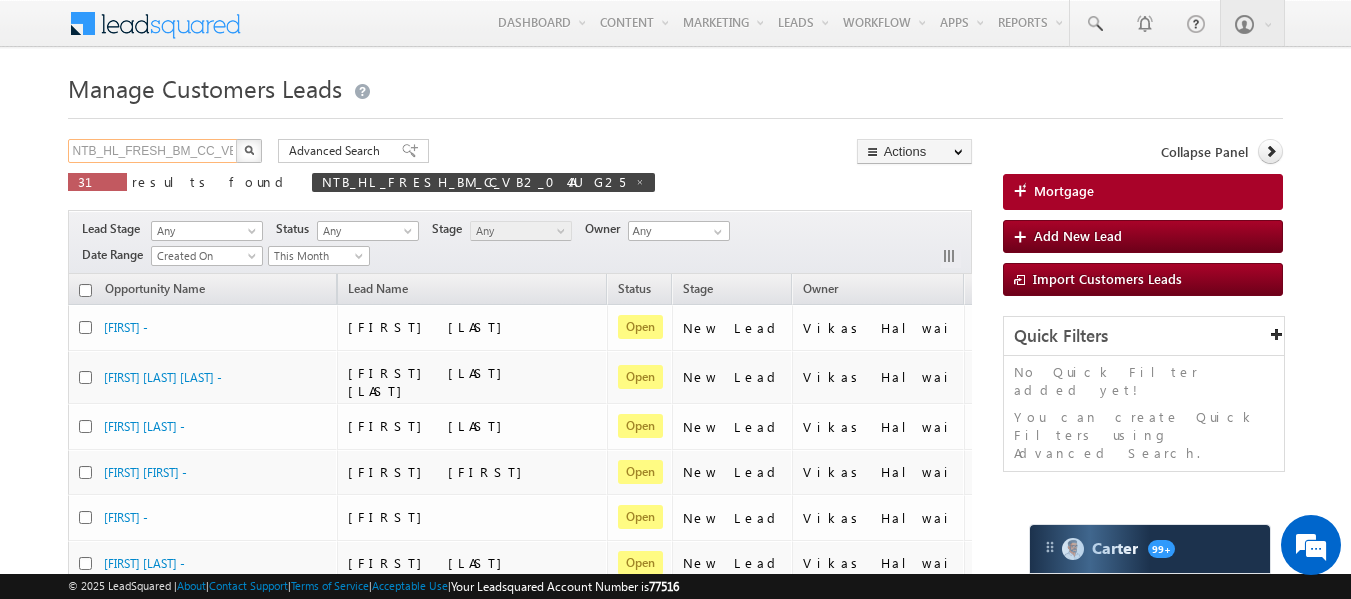 scroll, scrollTop: 0, scrollLeft: 70, axis: horizontal 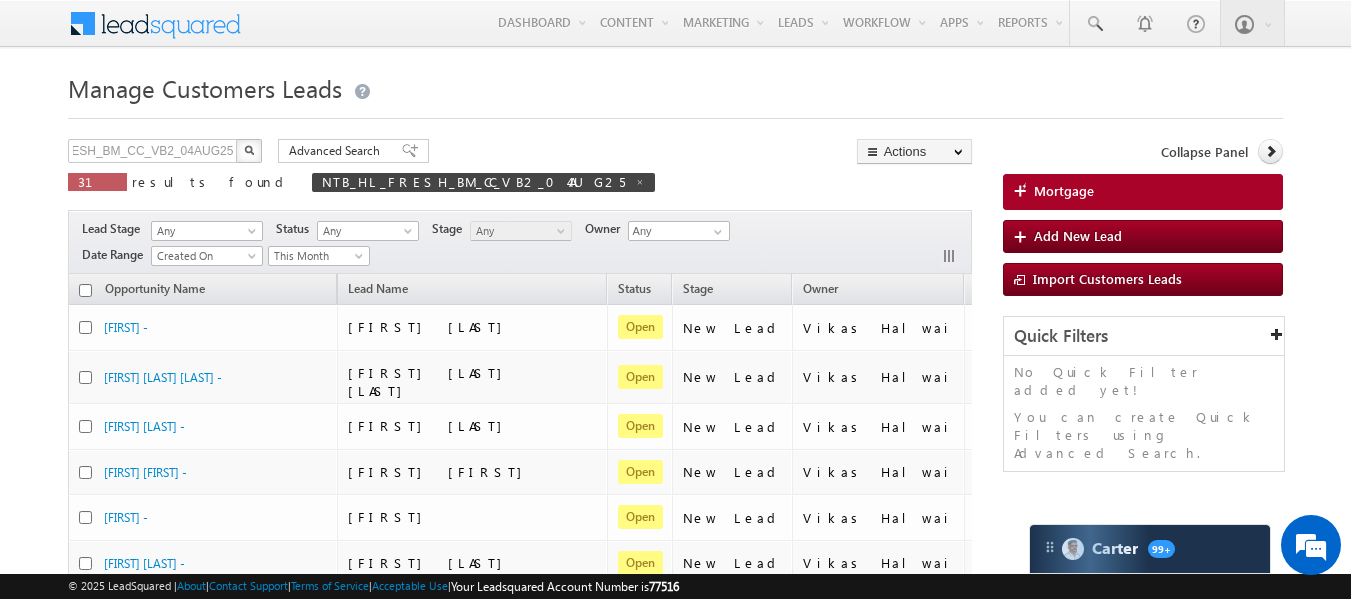 click at bounding box center (249, 150) 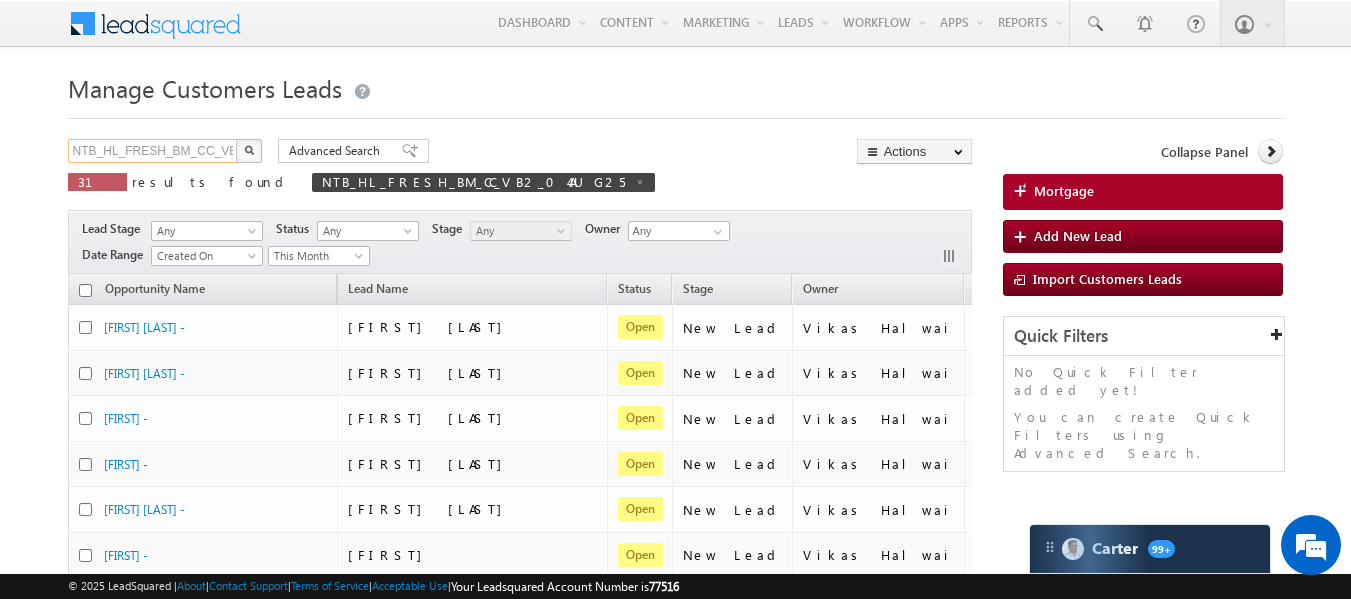 click on "NTB_HL_FRESH_BM_CC_VB2_04AUG25" at bounding box center (153, 151) 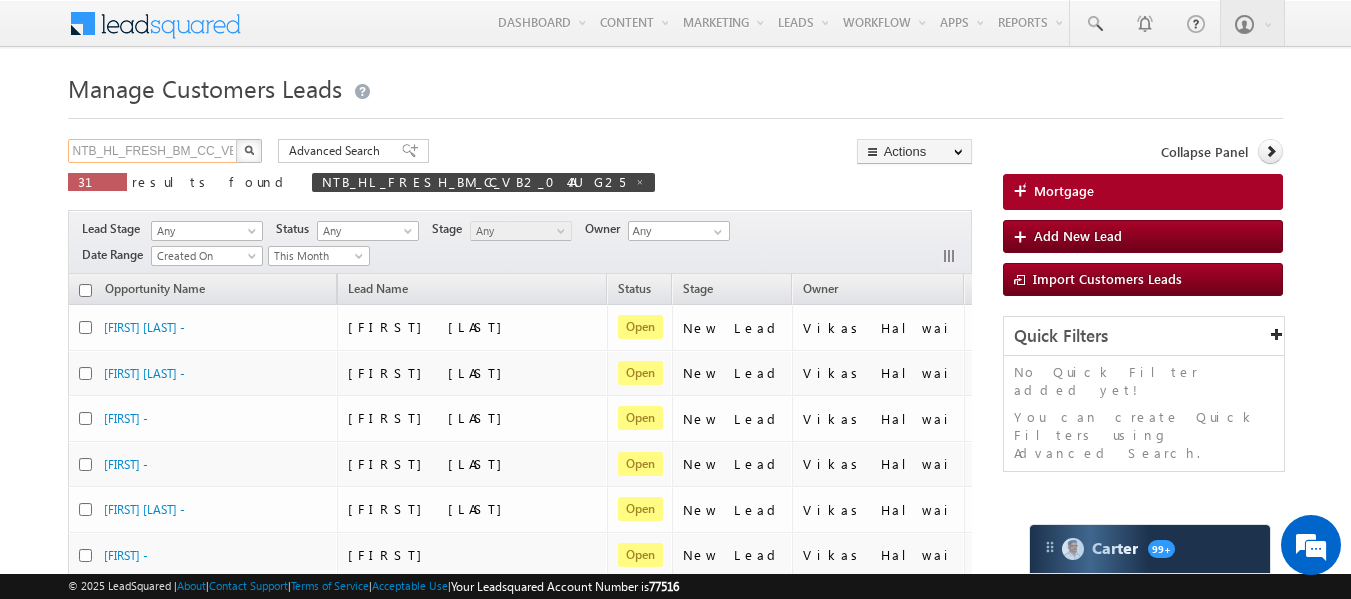 paste on "SD_CC_VB3_05" 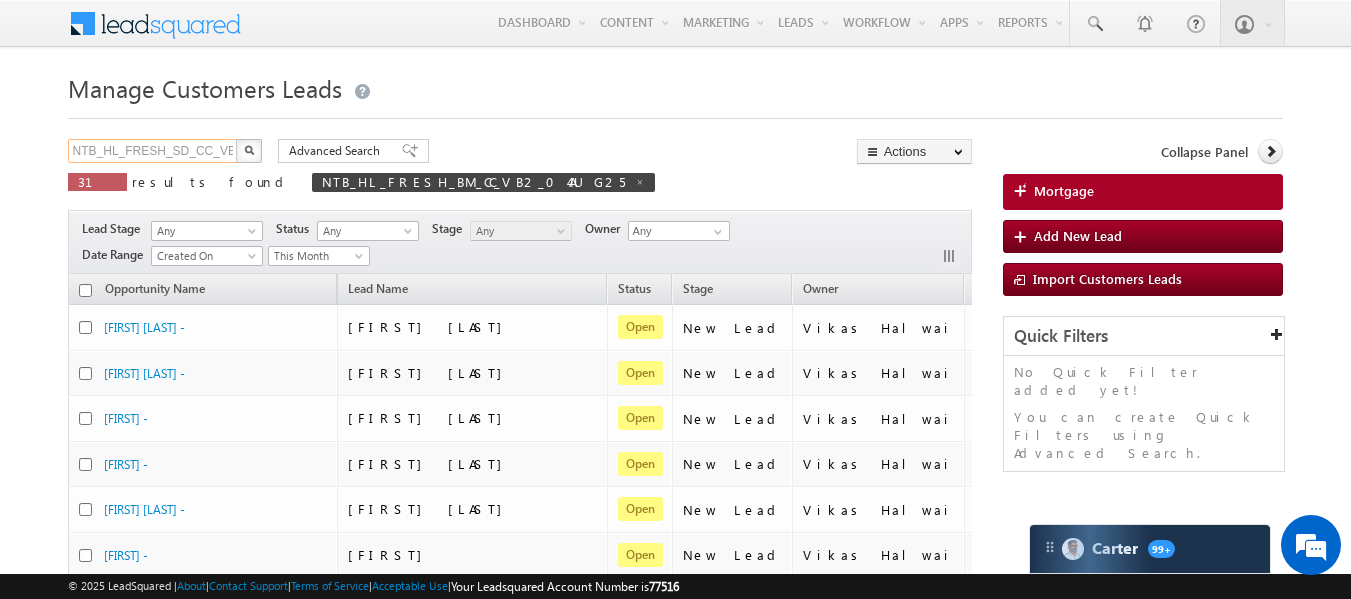scroll, scrollTop: 0, scrollLeft: 69, axis: horizontal 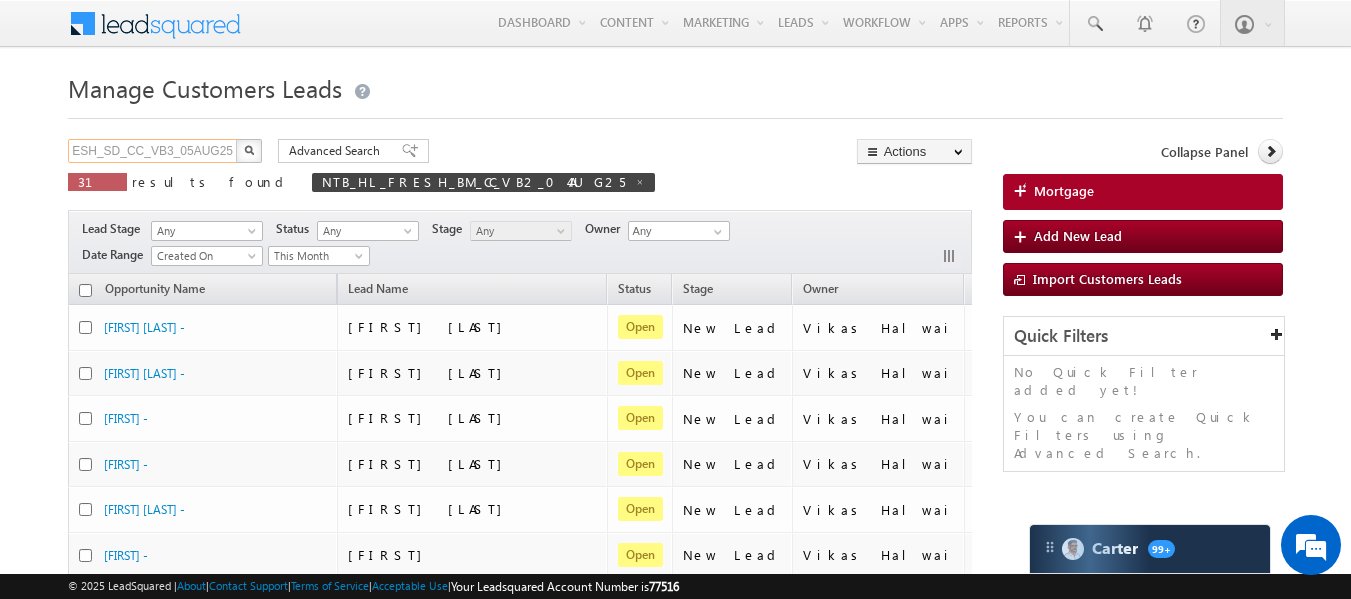 type on "NTB_HL_FRESH_SD_CC_VB3_05AUG25" 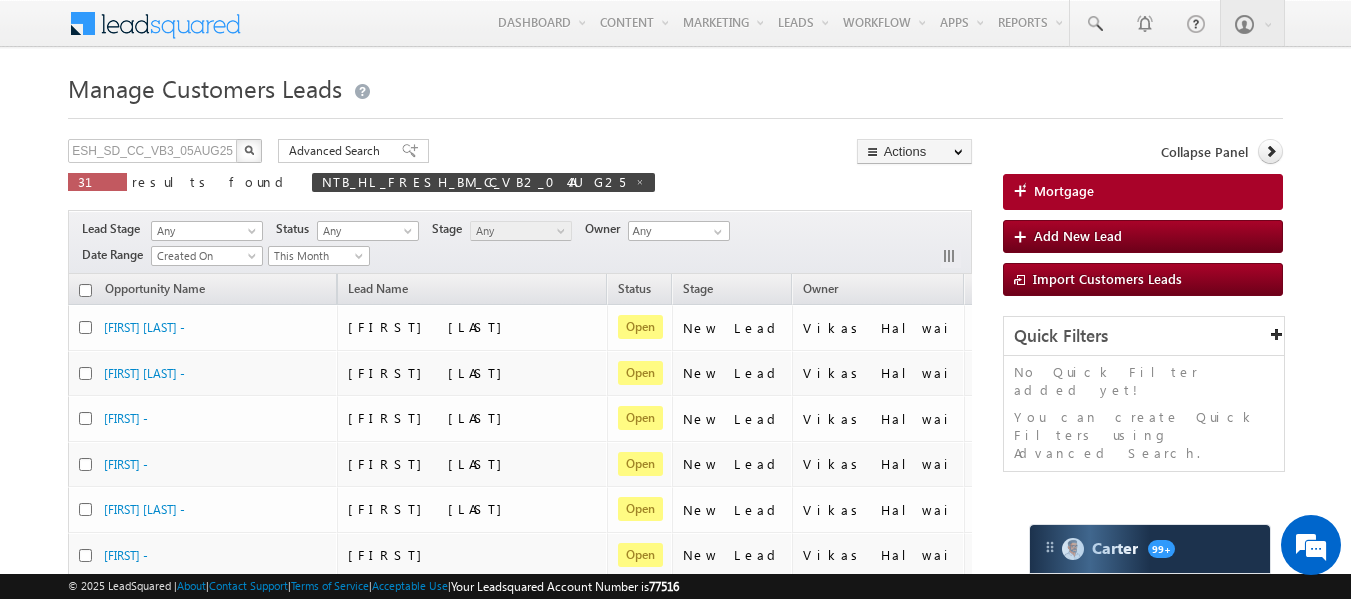 click at bounding box center (249, 150) 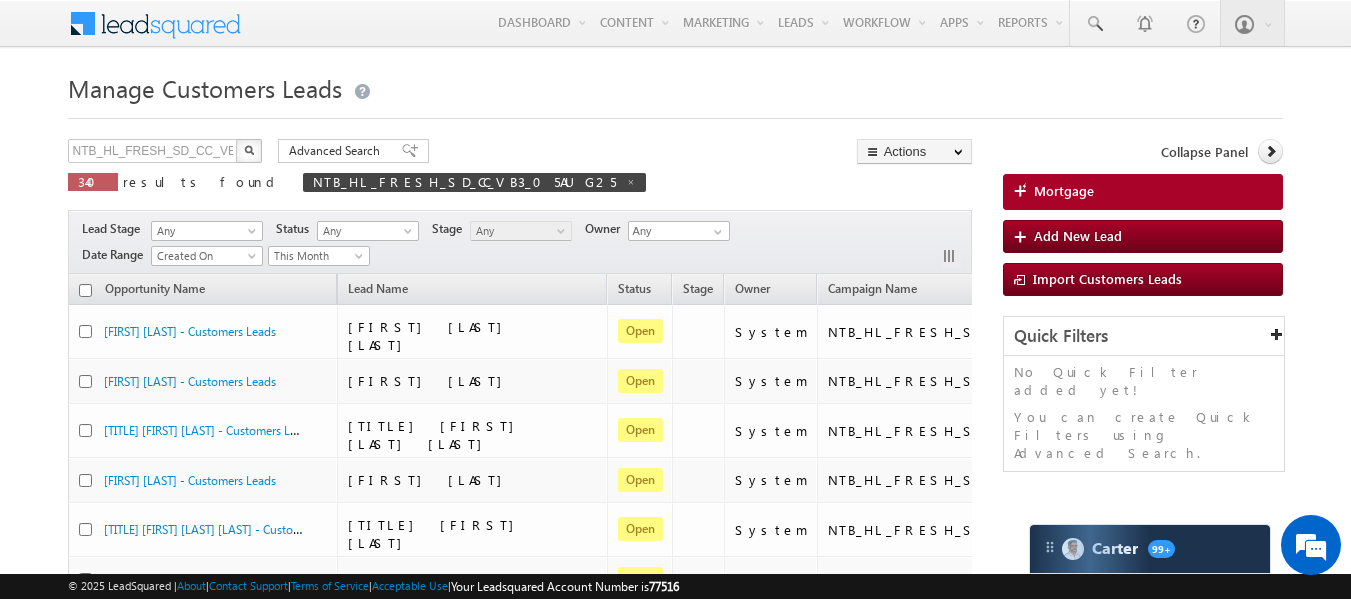 type 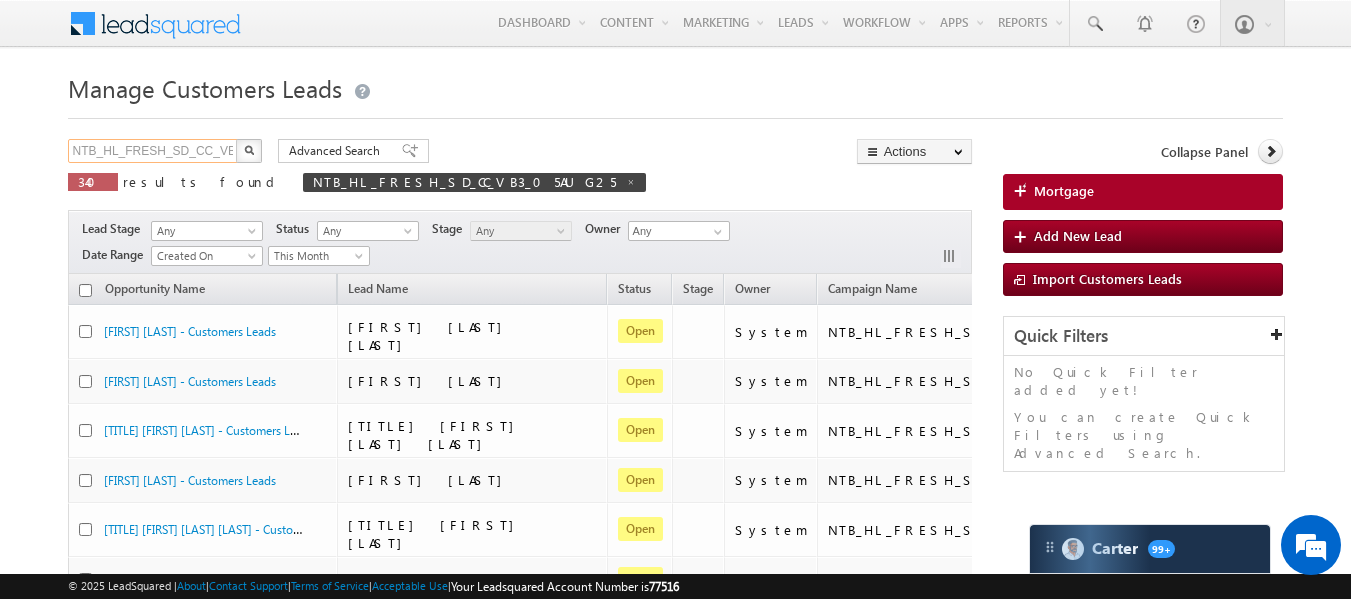 click on "NTB_HL_FRESH_SD_CC_VB3_05AUG25" at bounding box center (153, 151) 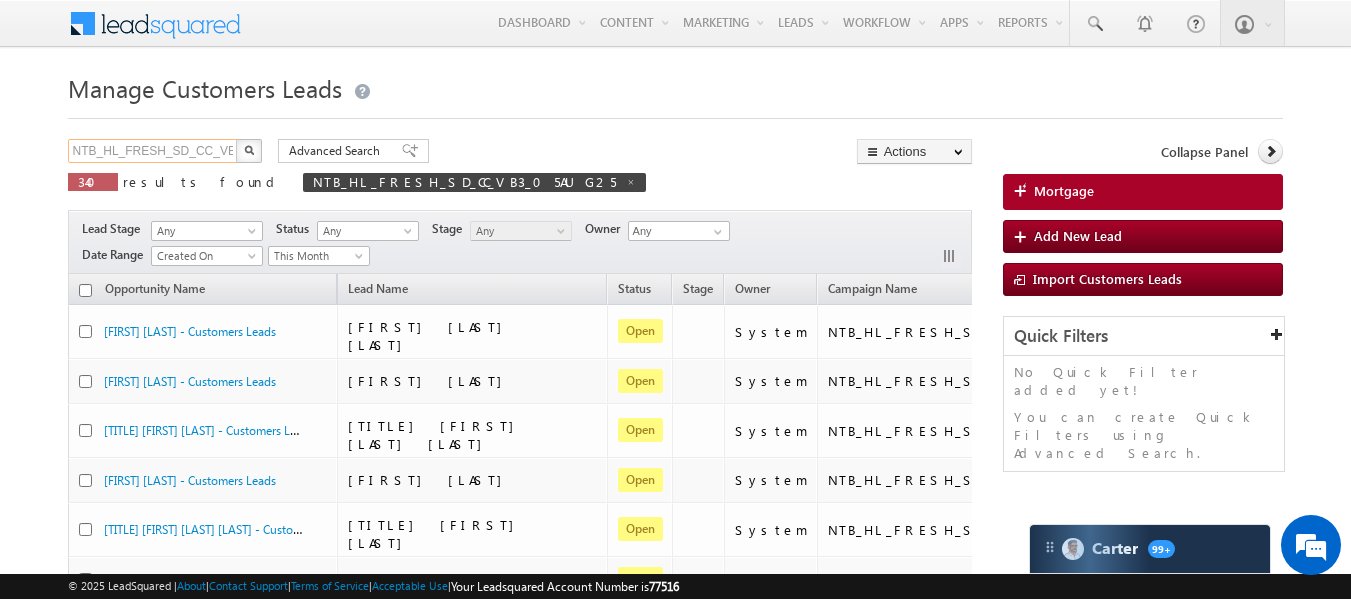 scroll, scrollTop: 0, scrollLeft: 69, axis: horizontal 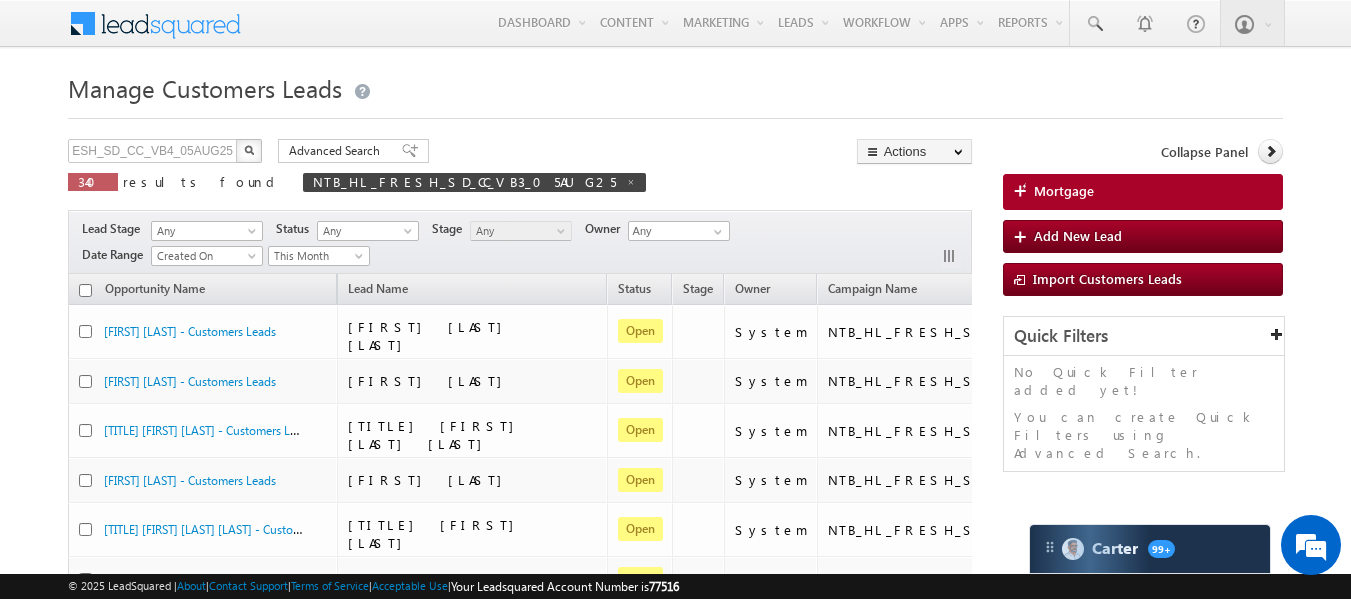 click at bounding box center (249, 151) 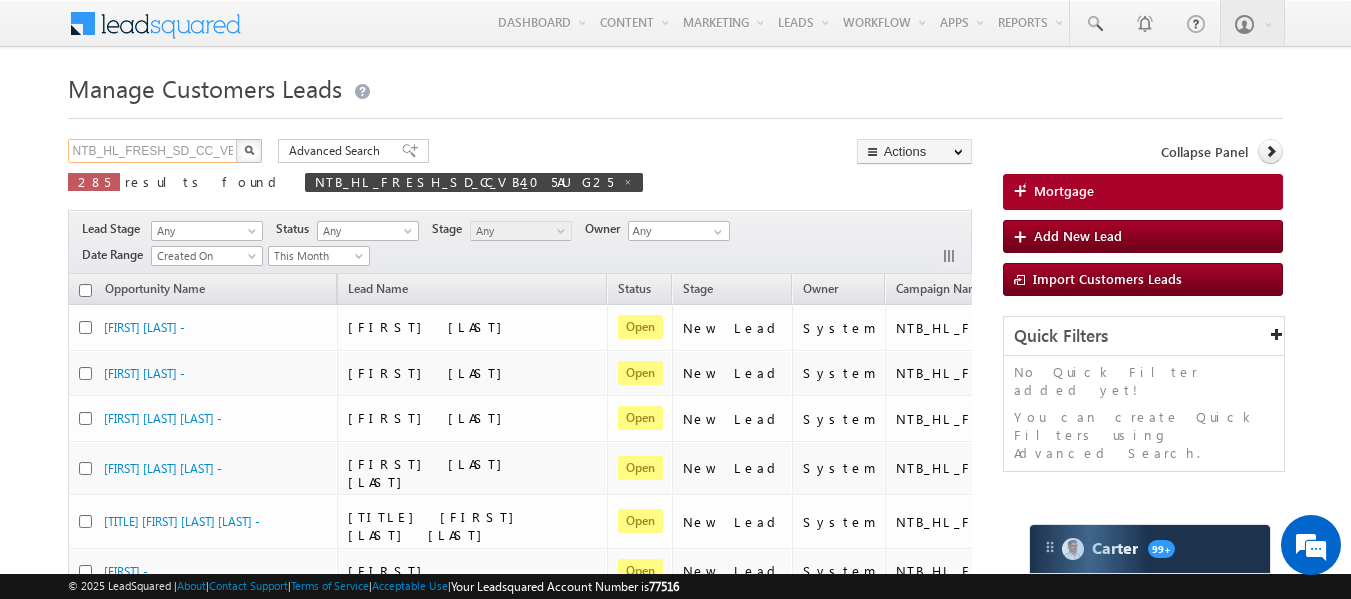 click on "NTB_HL_FRESH_SD_CC_VB4_05AUG25" at bounding box center [153, 151] 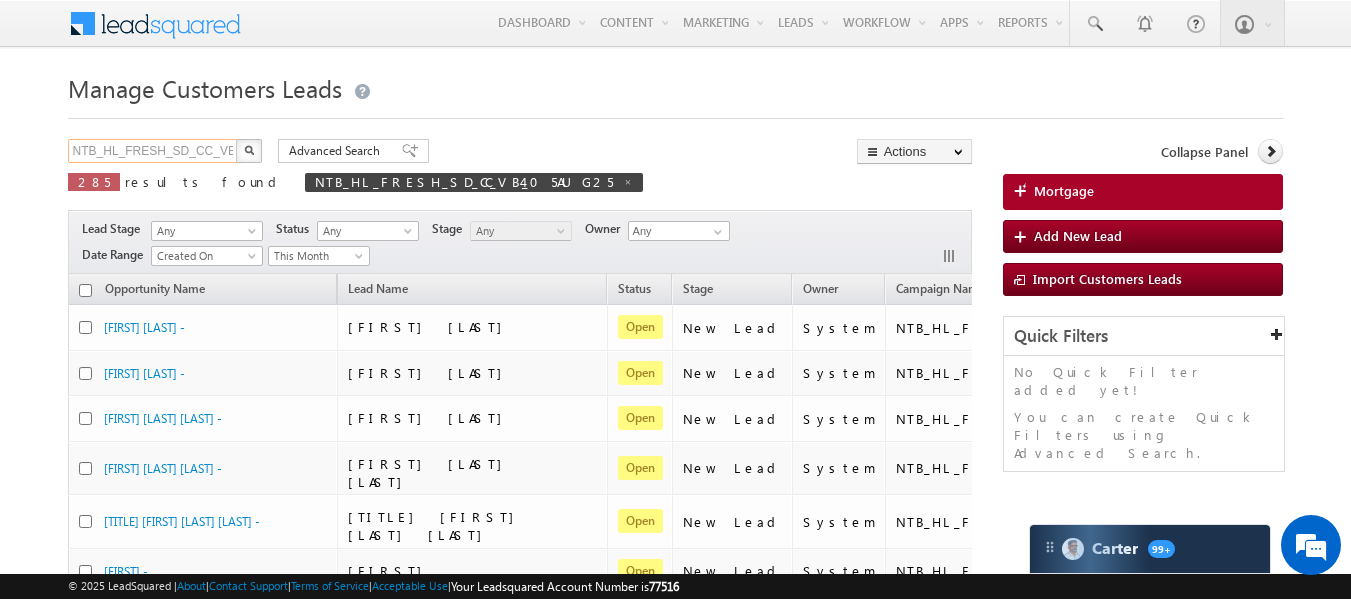 scroll, scrollTop: 0, scrollLeft: 69, axis: horizontal 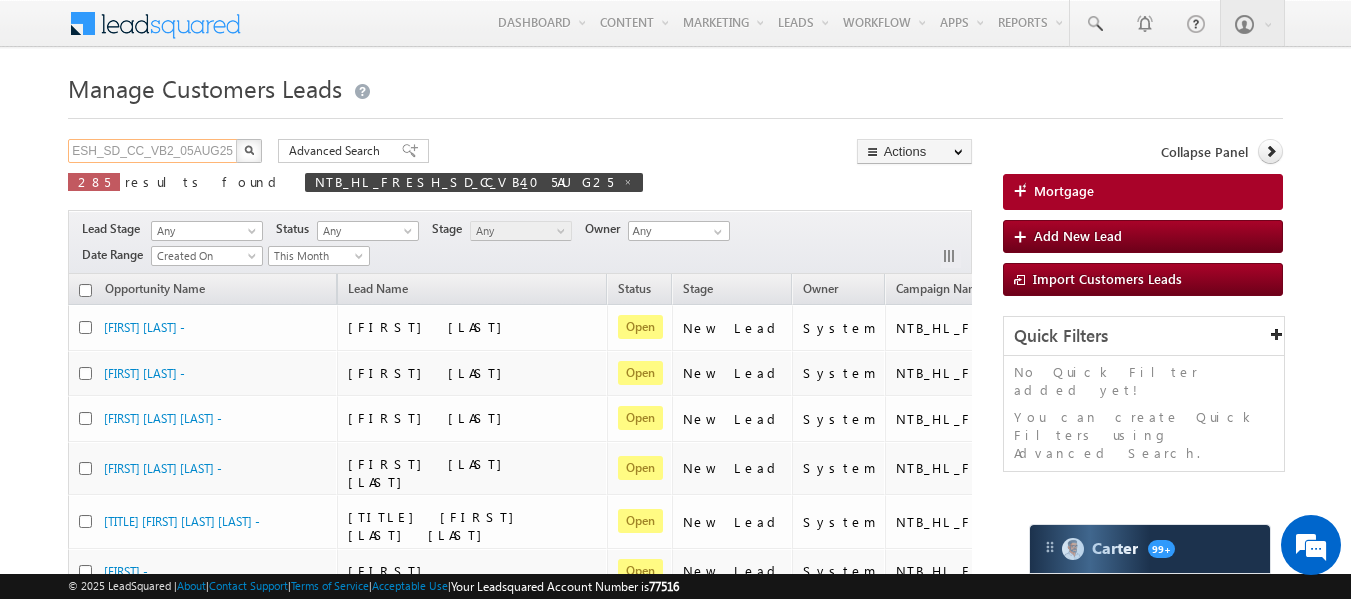 type on "NTB_HL_FRESH_SD_CC_VB2_05AUG25" 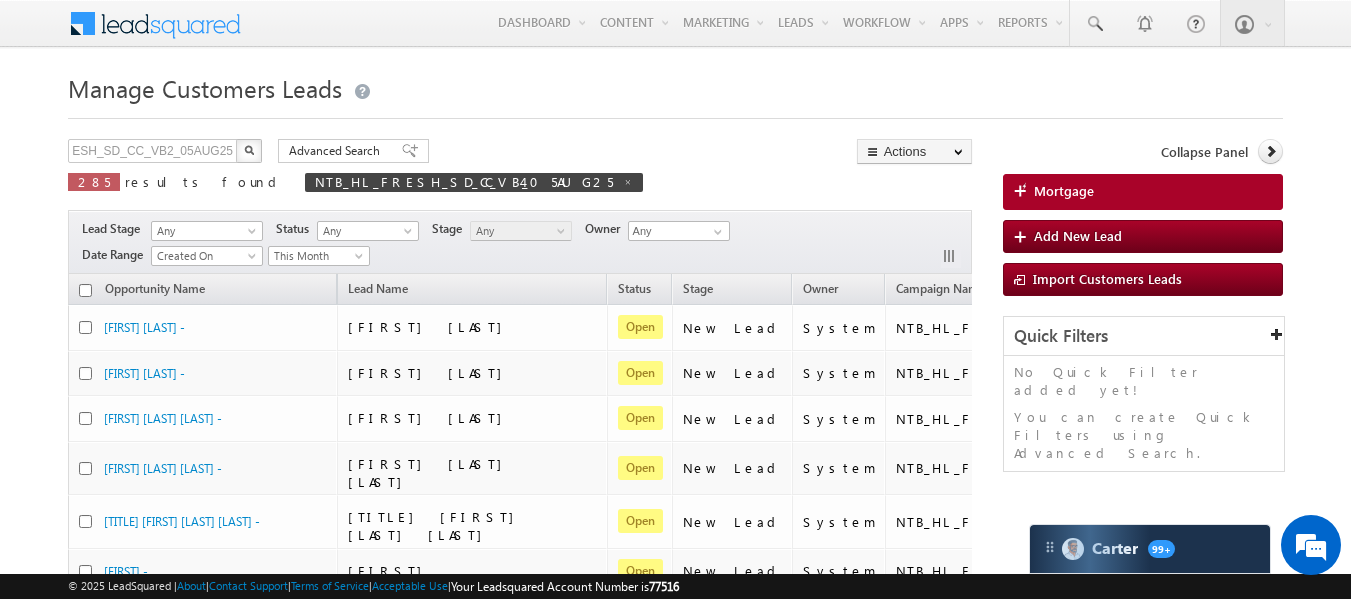 click at bounding box center [249, 151] 